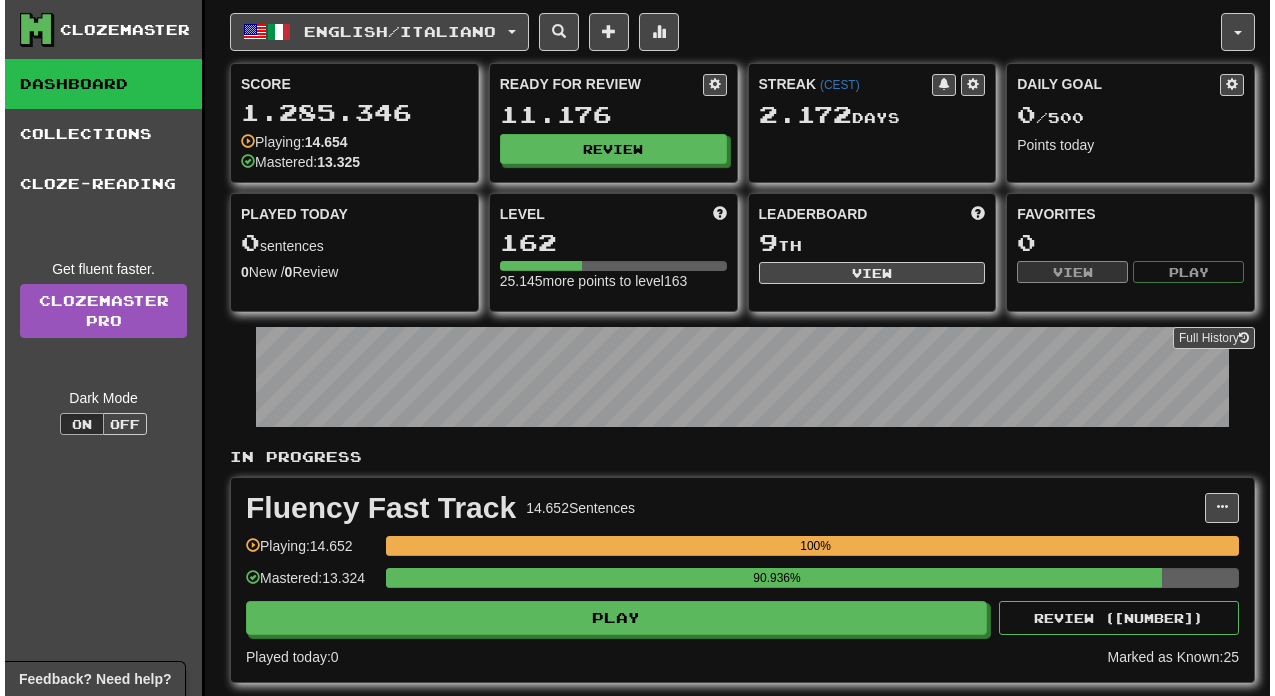 scroll, scrollTop: 0, scrollLeft: 0, axis: both 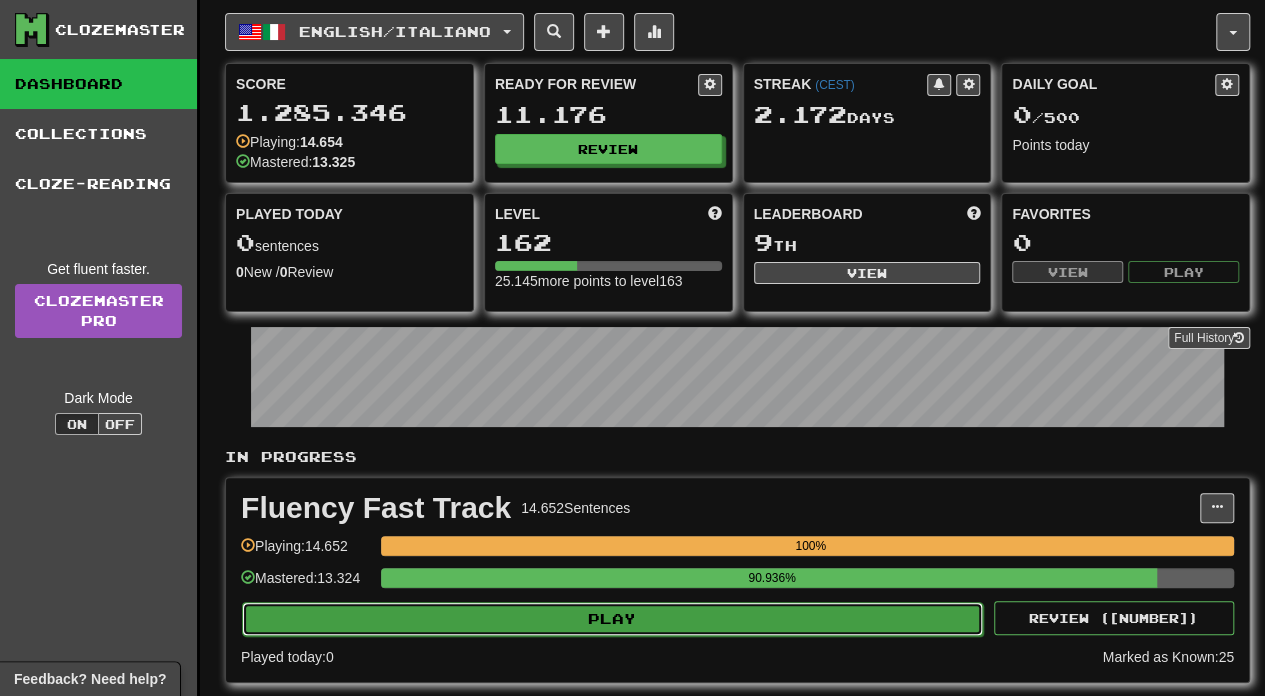 click on "Play" at bounding box center (612, 619) 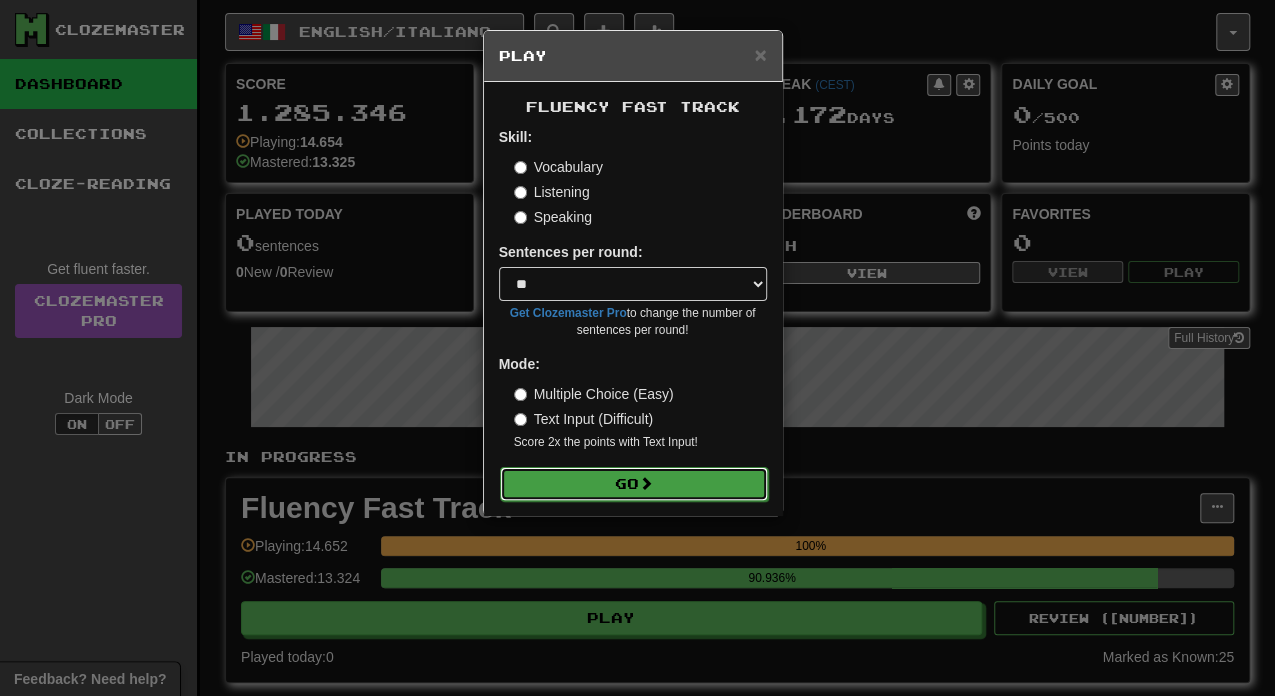 click on "Go" at bounding box center [634, 484] 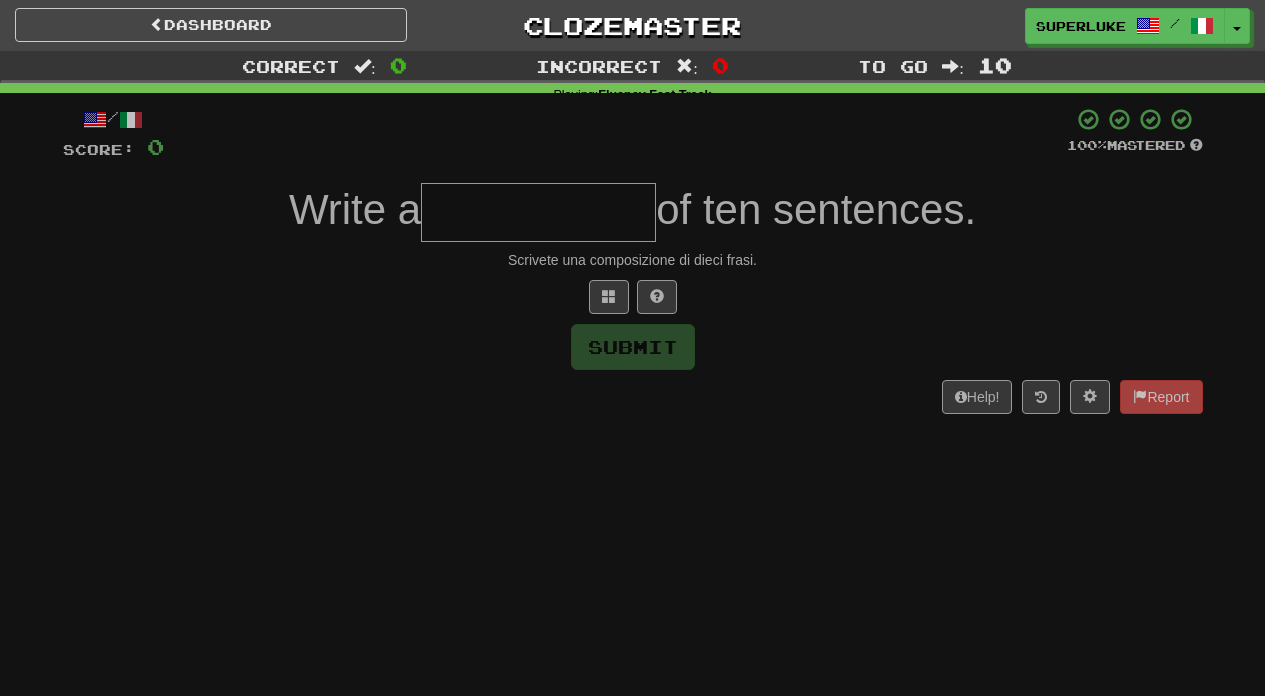 scroll, scrollTop: 0, scrollLeft: 0, axis: both 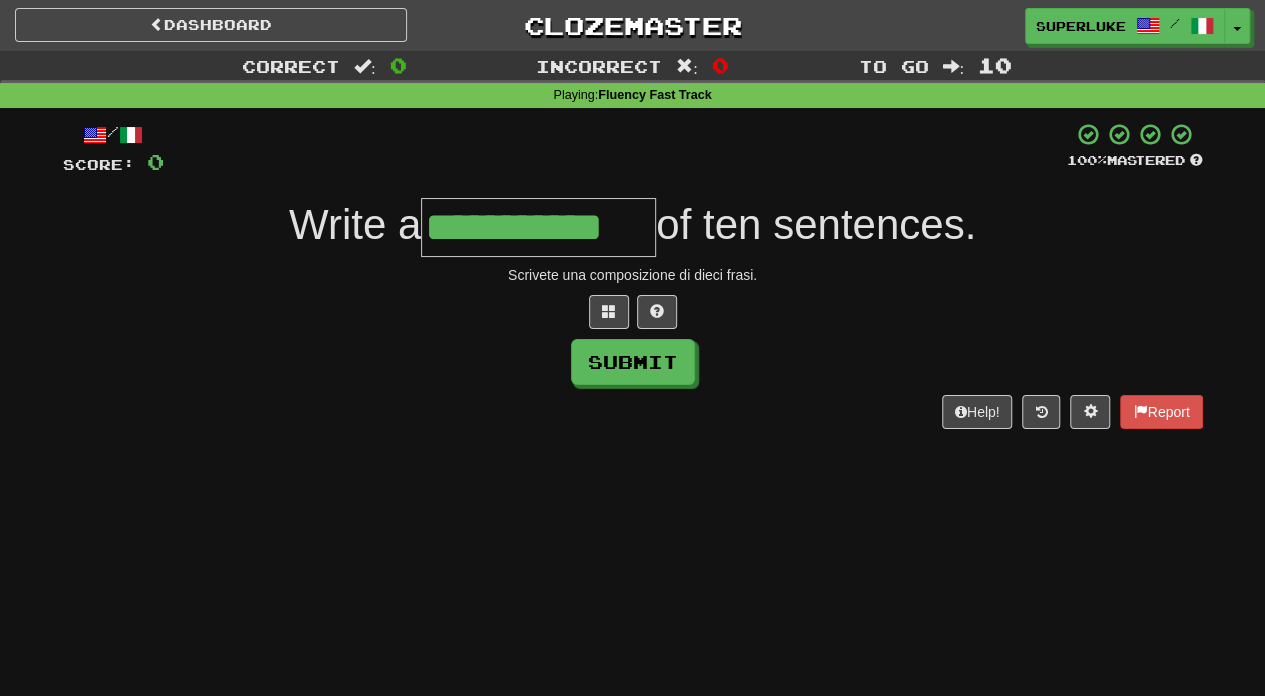 type on "**********" 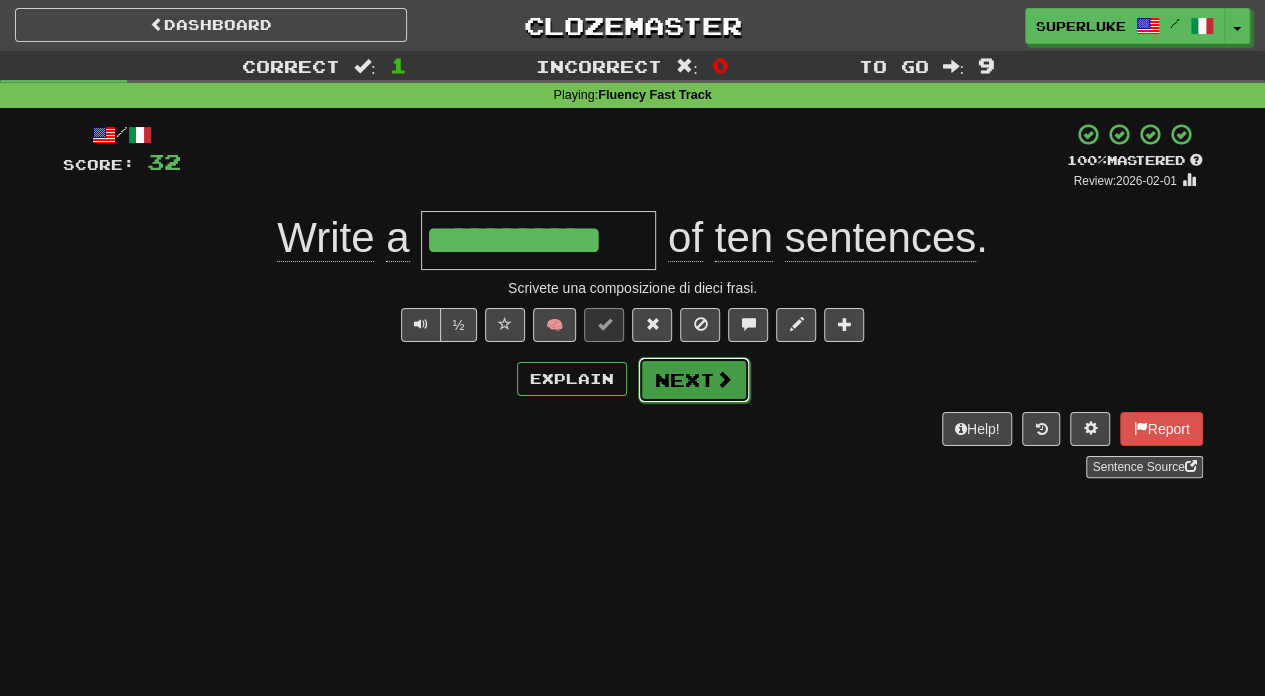 click on "Next" at bounding box center [694, 380] 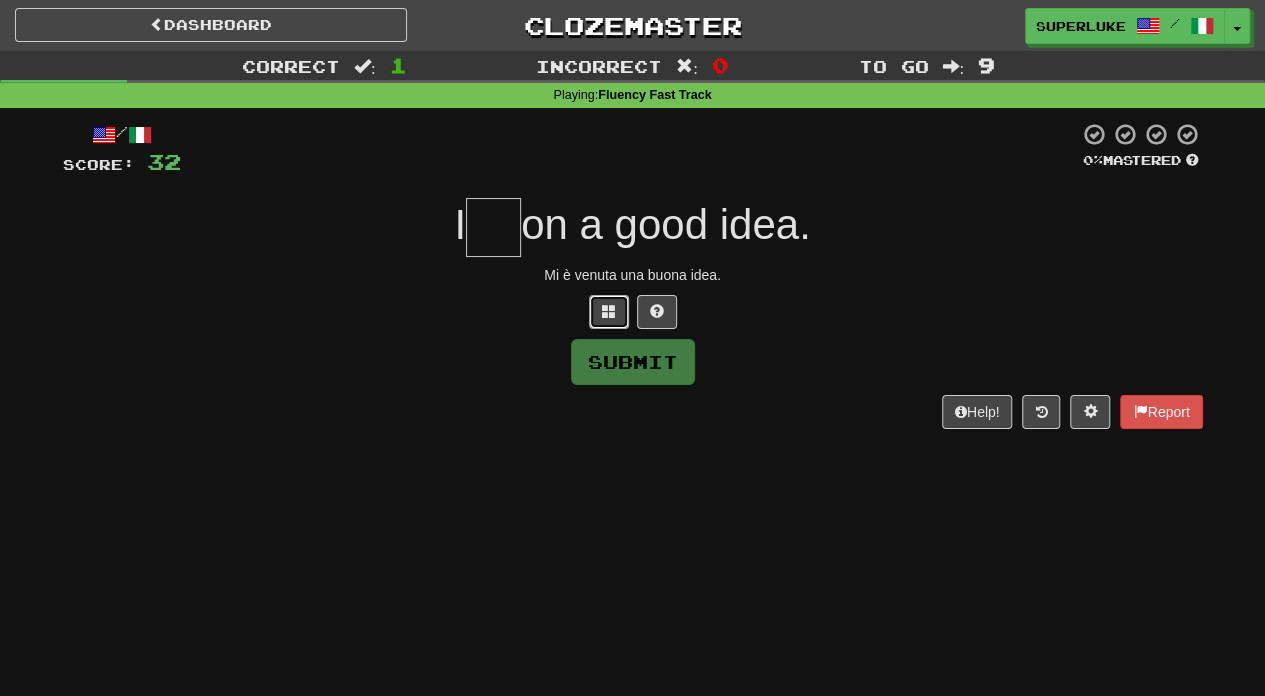 click at bounding box center (609, 311) 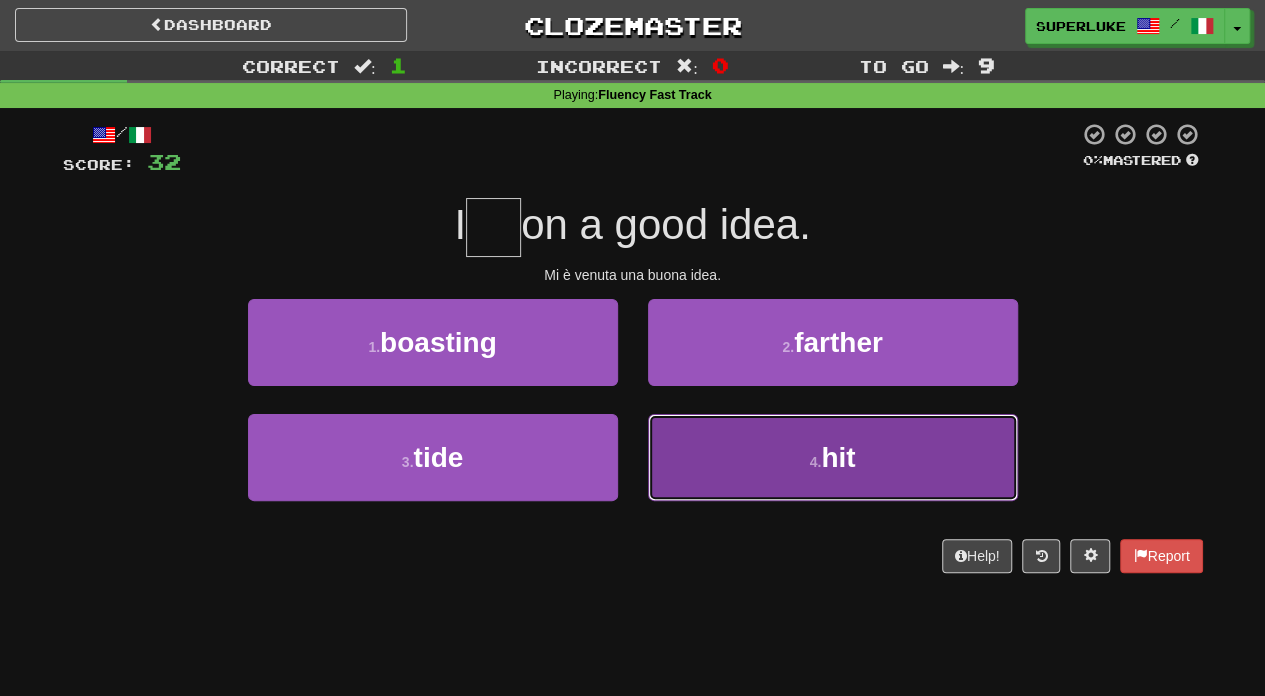 click on "hit" at bounding box center (838, 457) 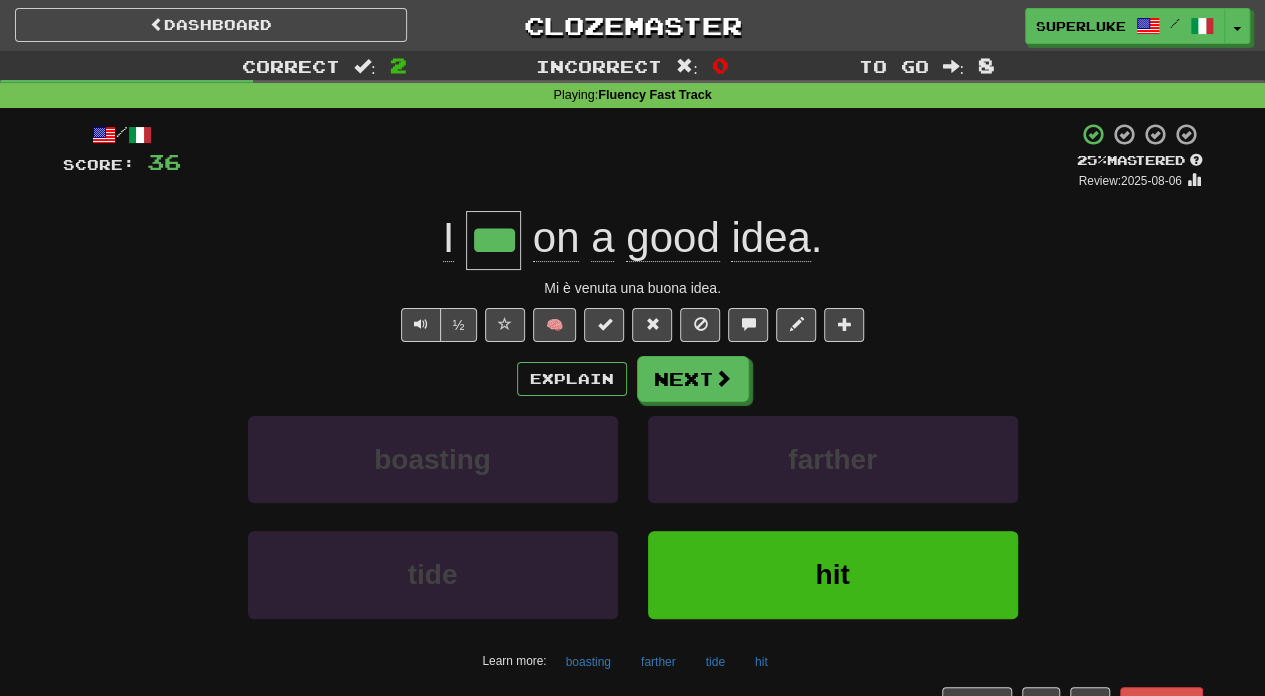 drag, startPoint x: 367, startPoint y: 634, endPoint x: 417, endPoint y: 629, distance: 50.24938 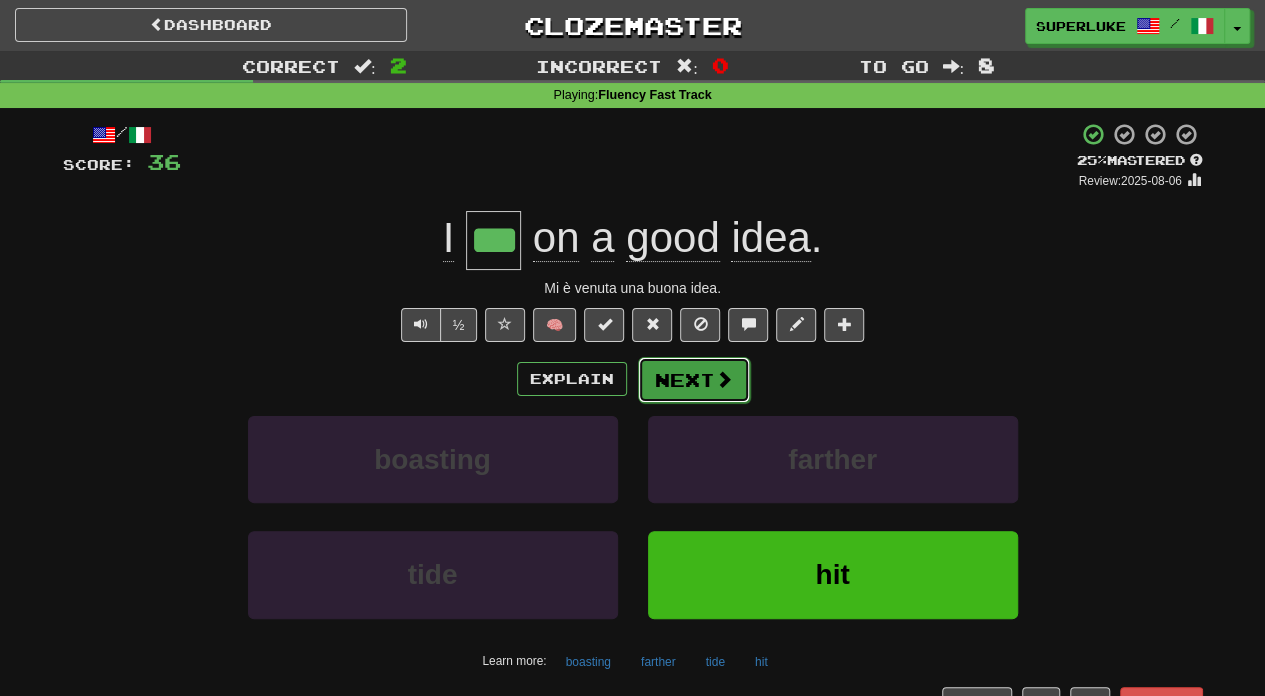click on "Next" at bounding box center [694, 380] 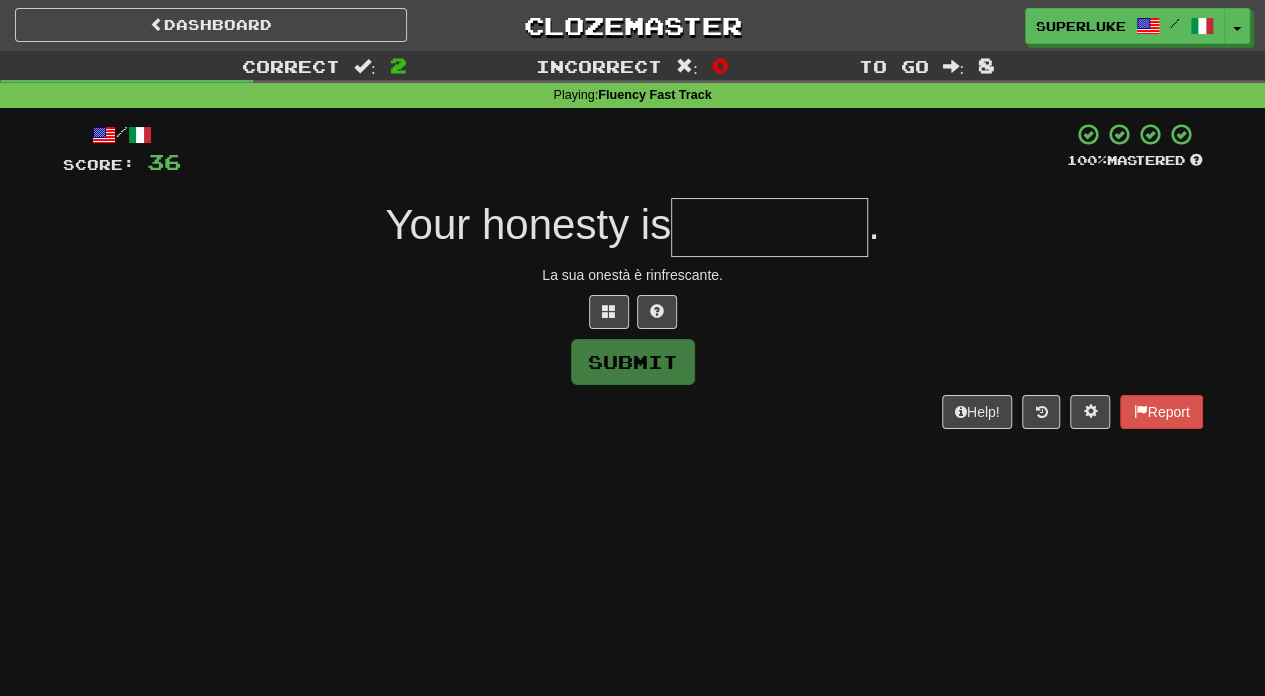 click at bounding box center (769, 227) 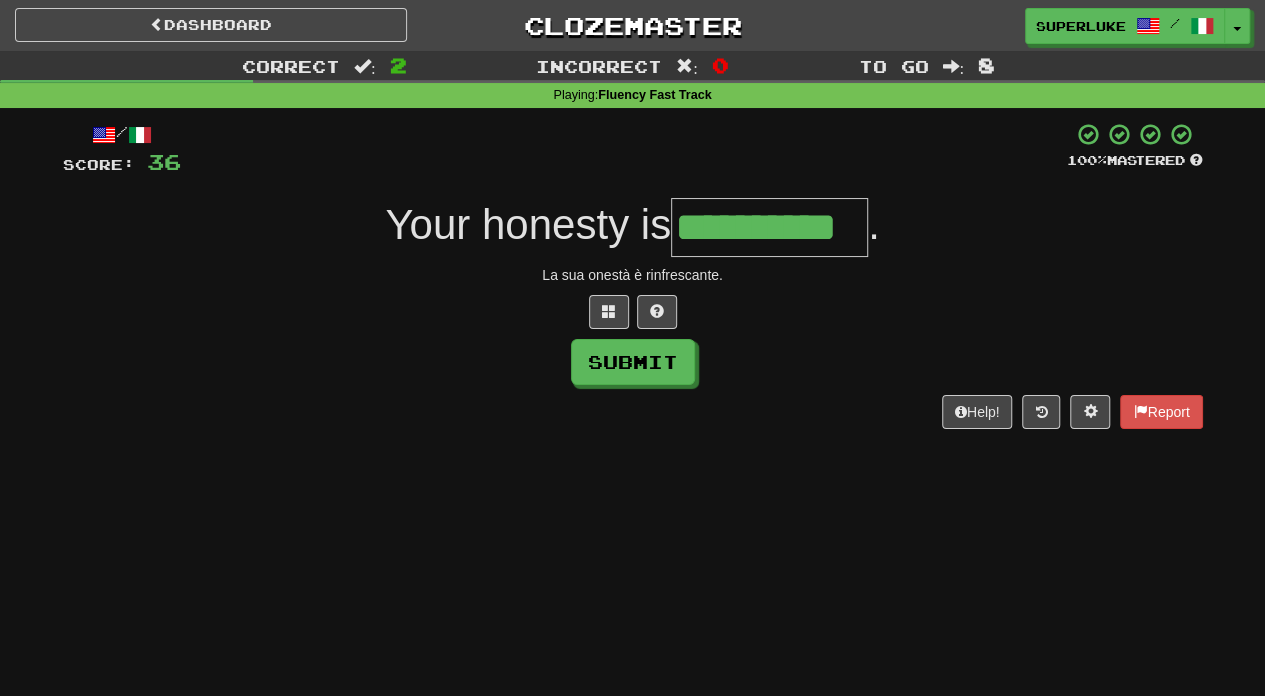 type on "**********" 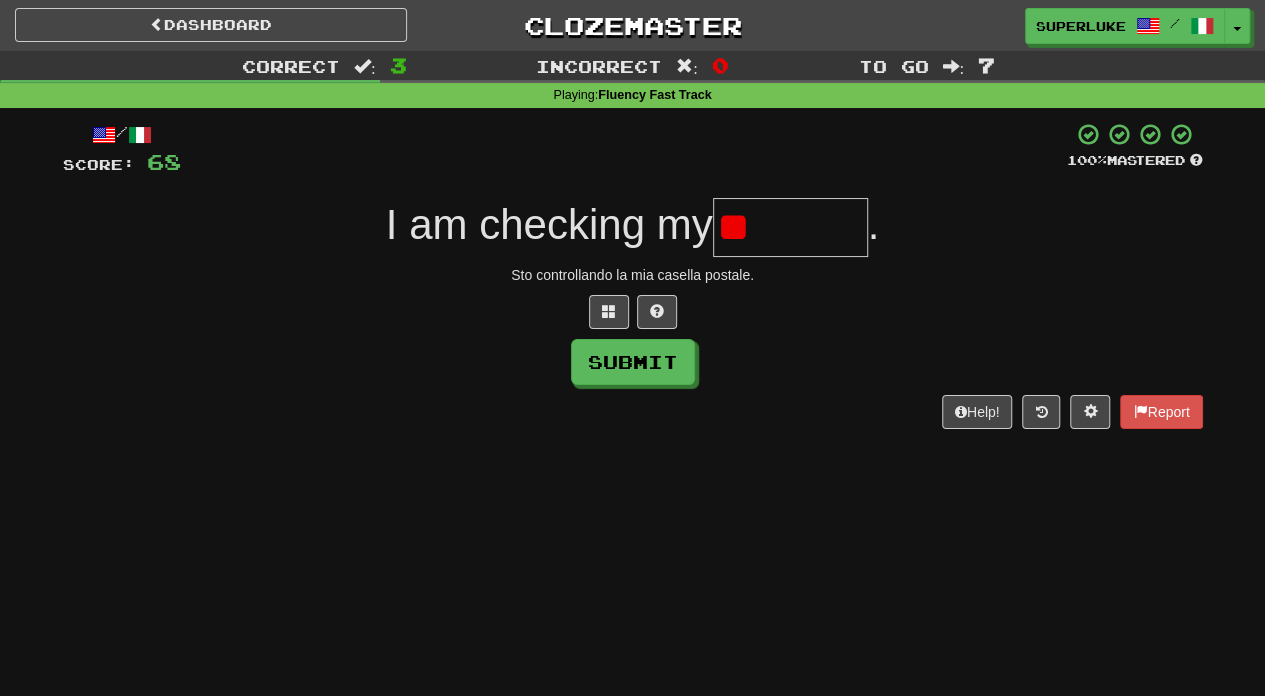 type on "*" 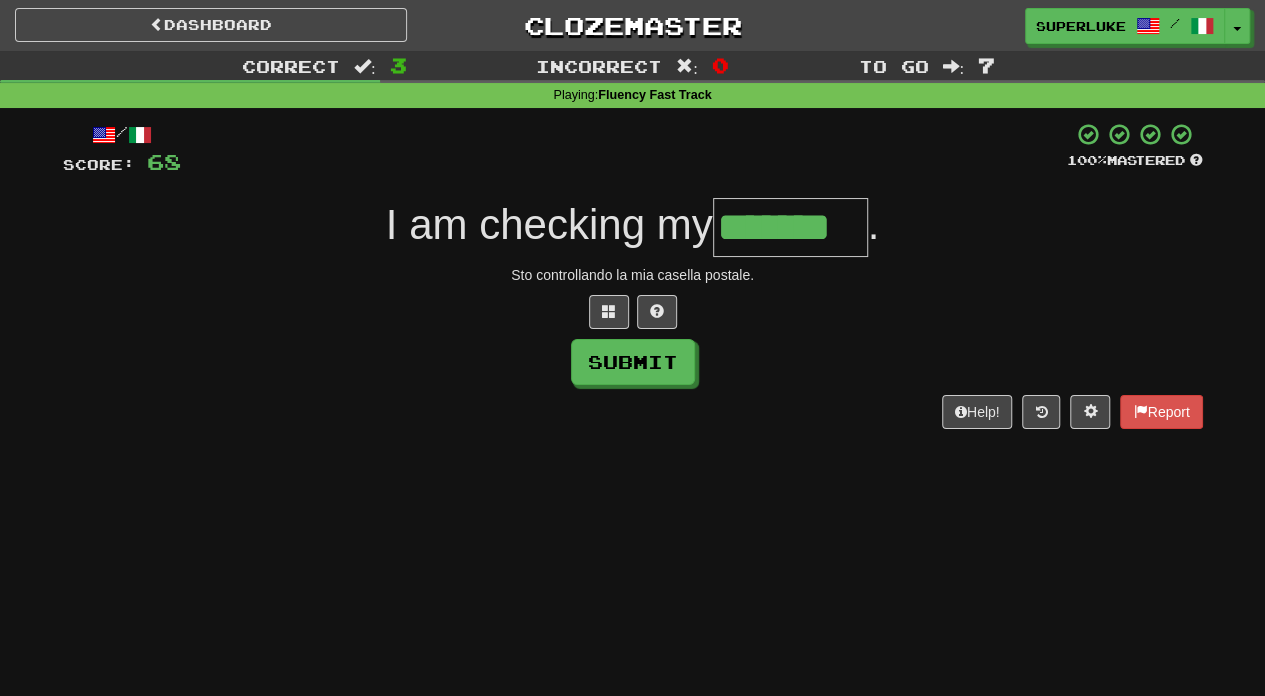 type on "*******" 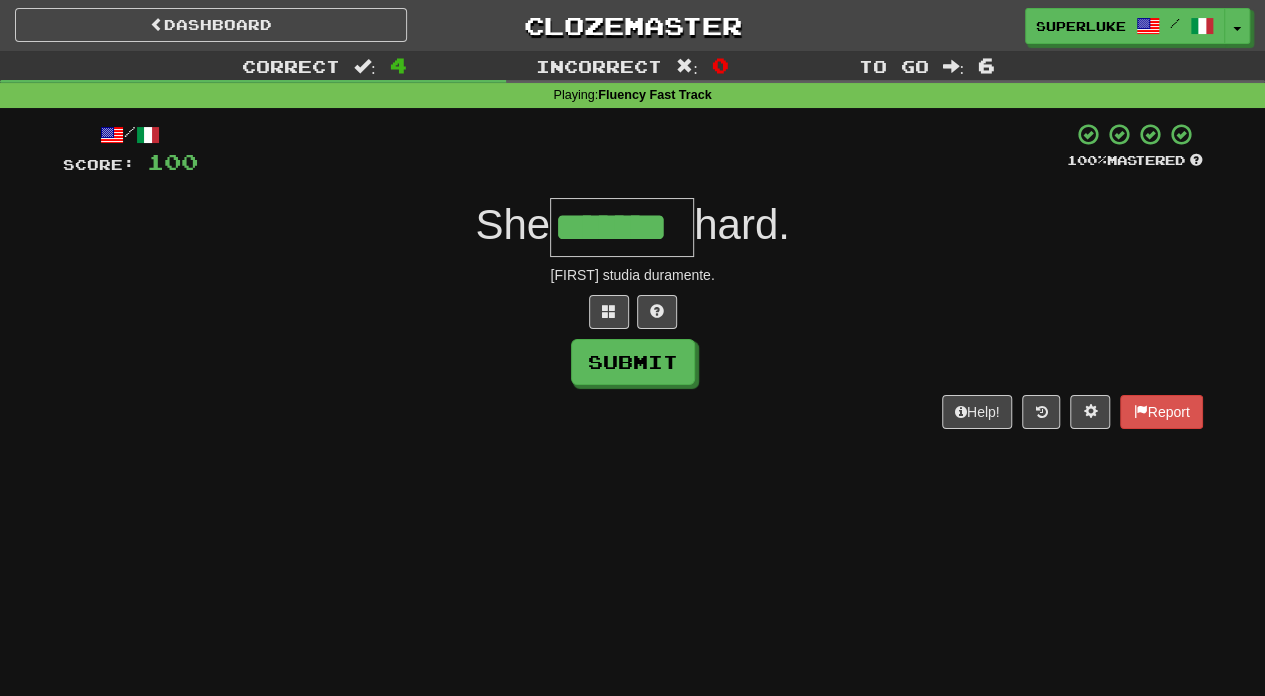 type on "*******" 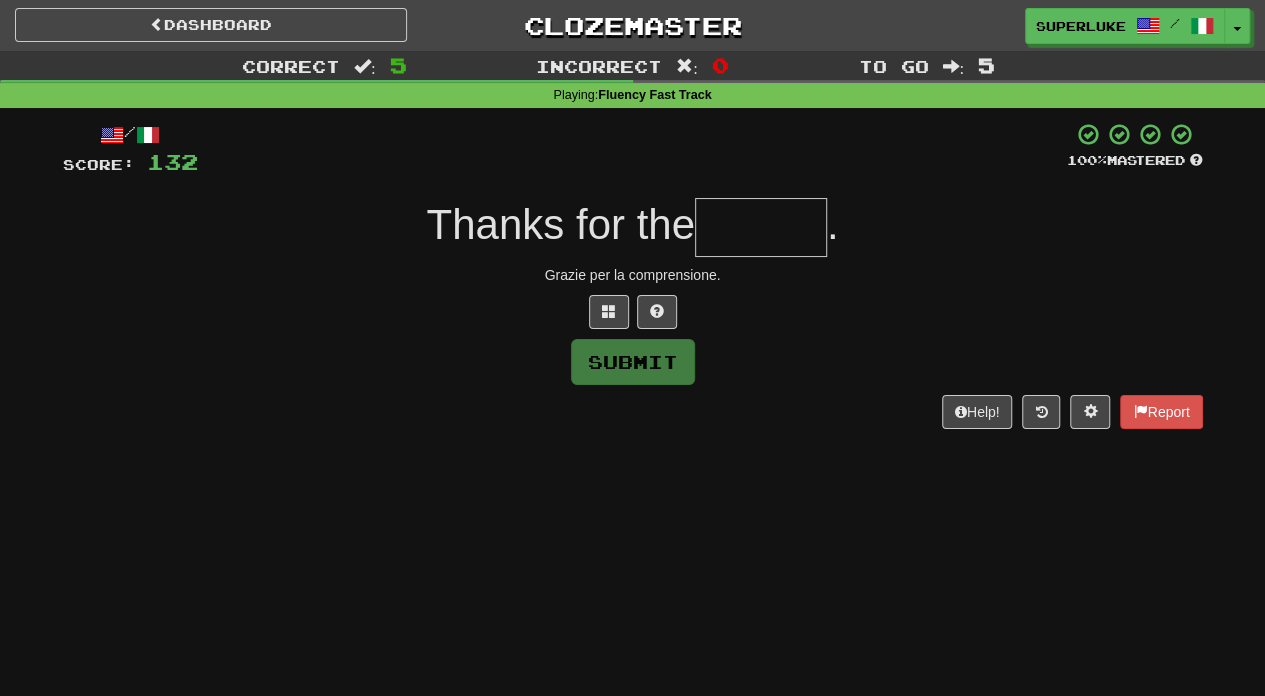 type on "*" 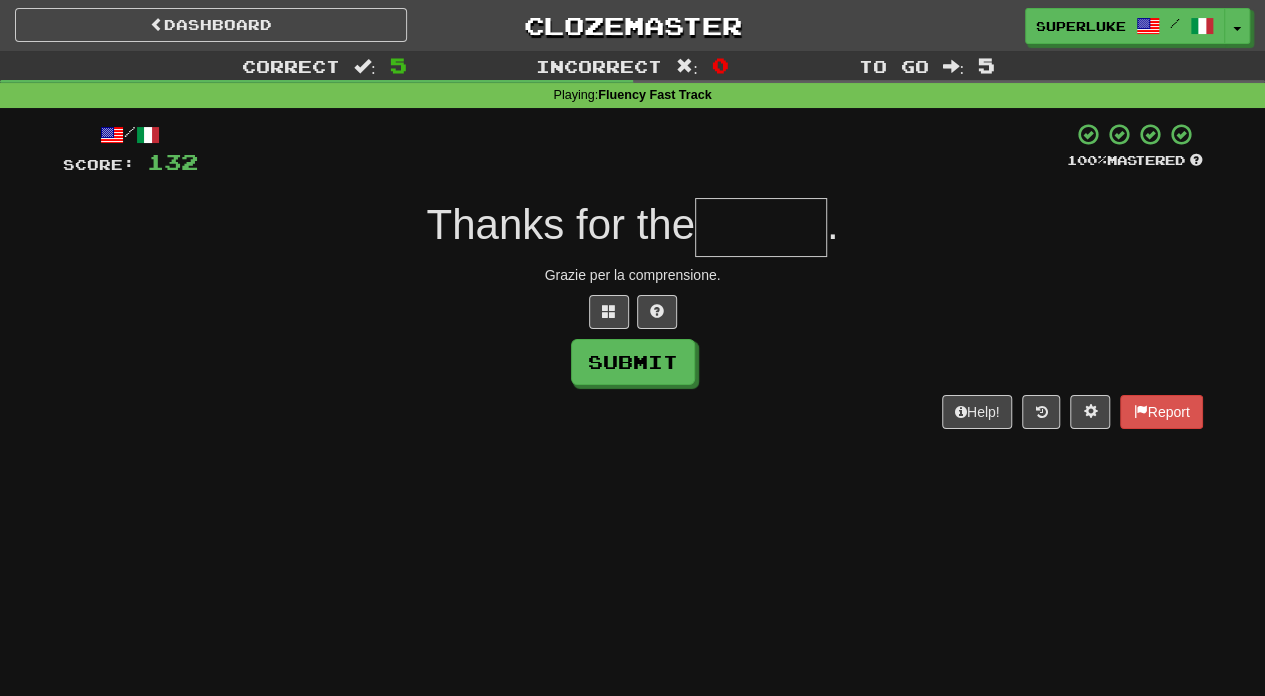 type on "*" 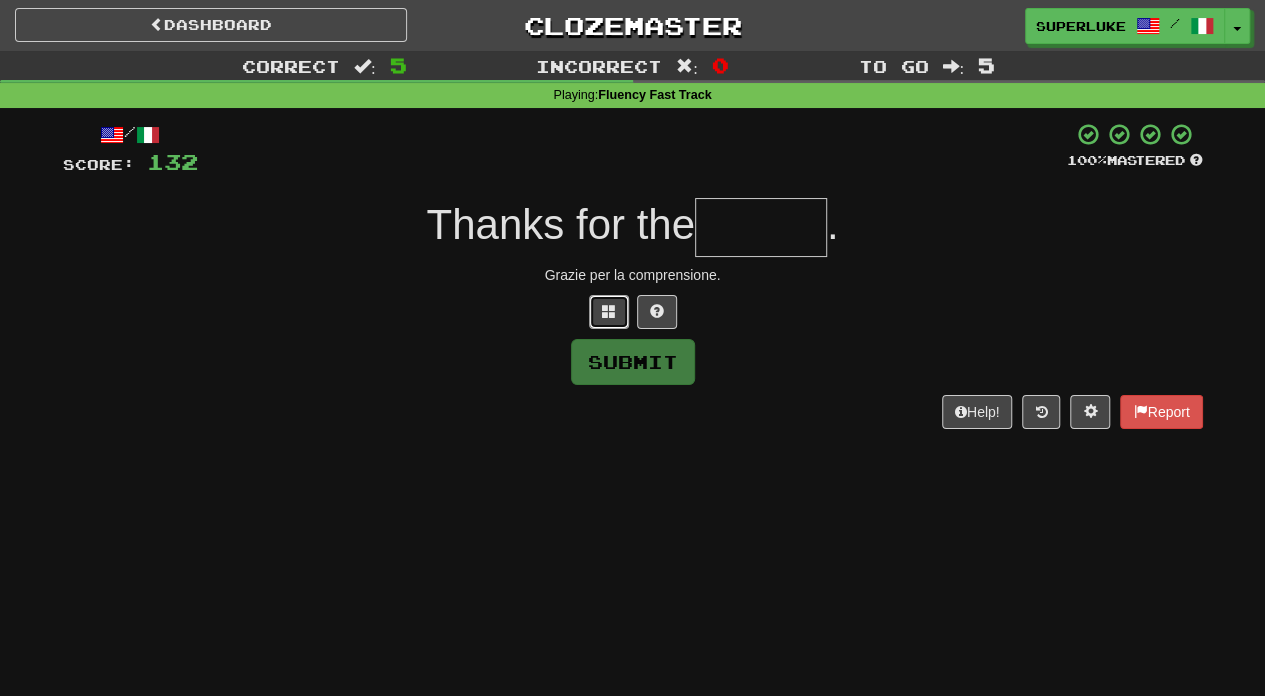 click at bounding box center [609, 312] 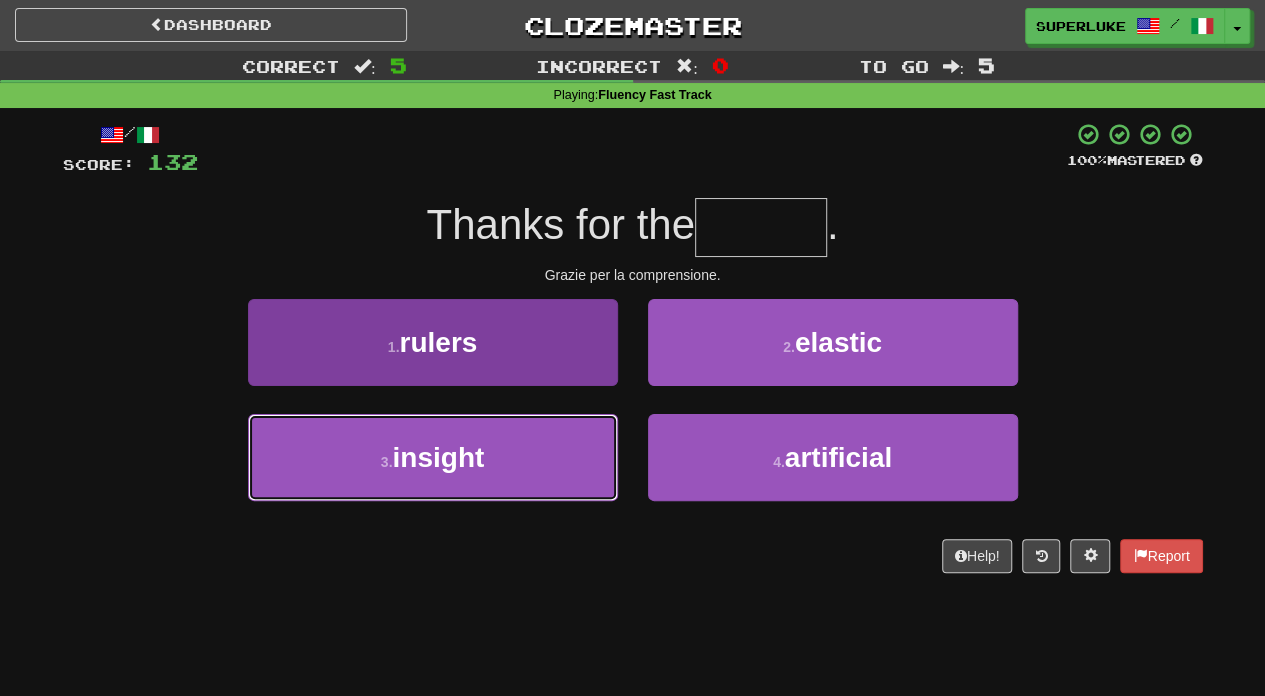 click on "3 .  insight" at bounding box center (433, 457) 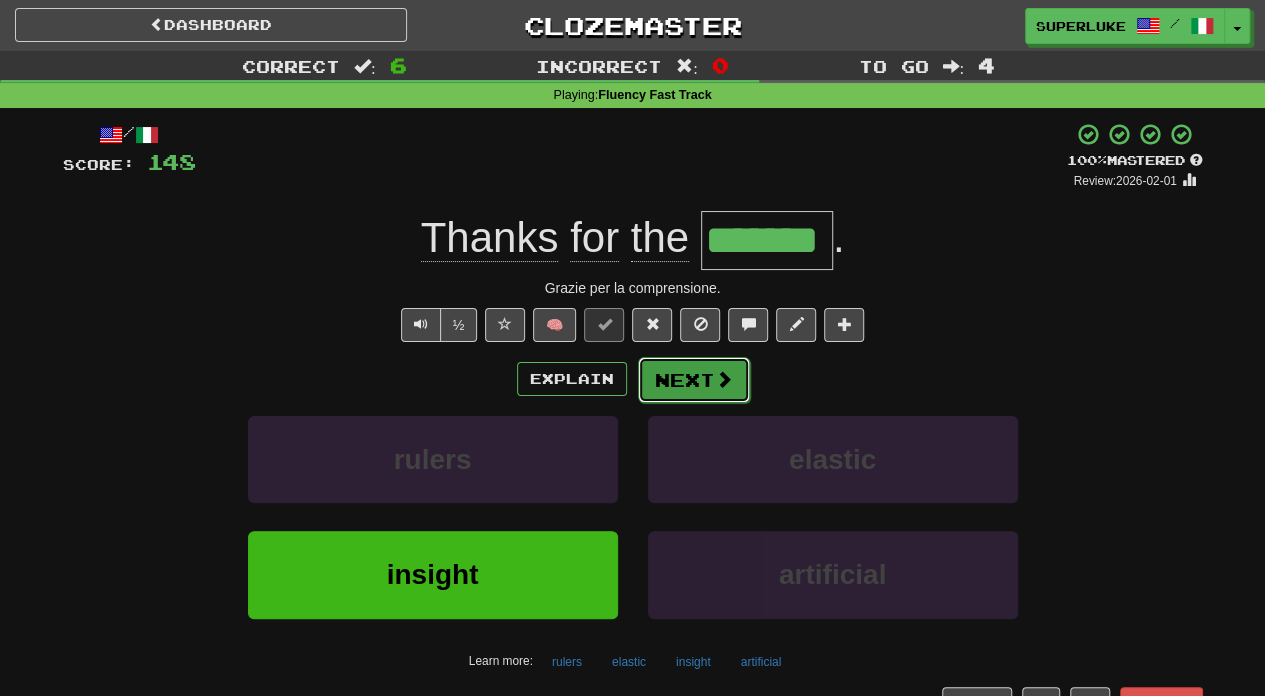 click at bounding box center [724, 379] 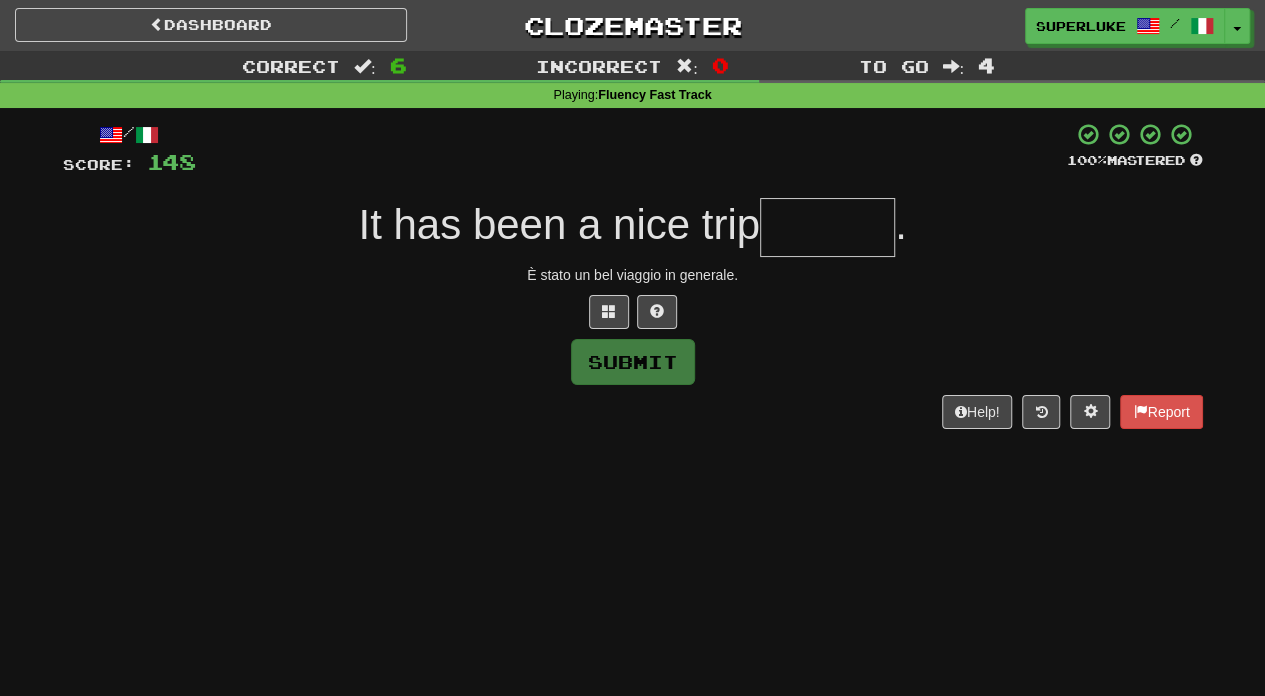 click at bounding box center [827, 227] 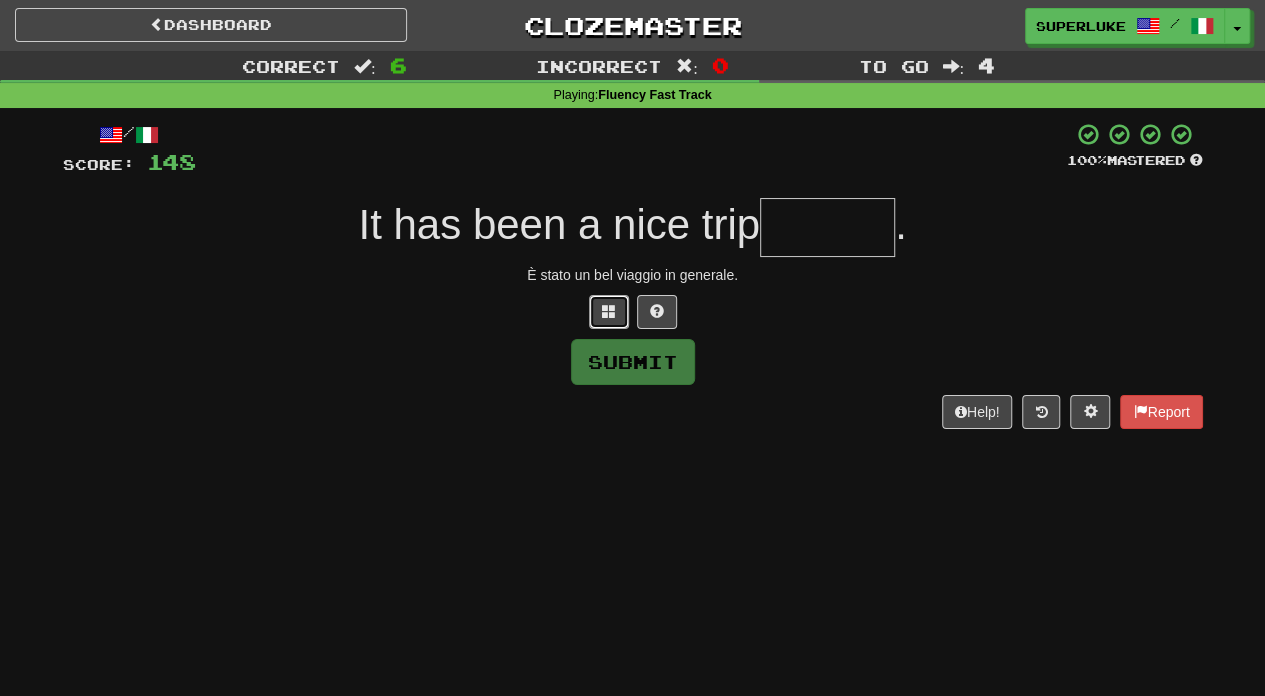 click at bounding box center [609, 312] 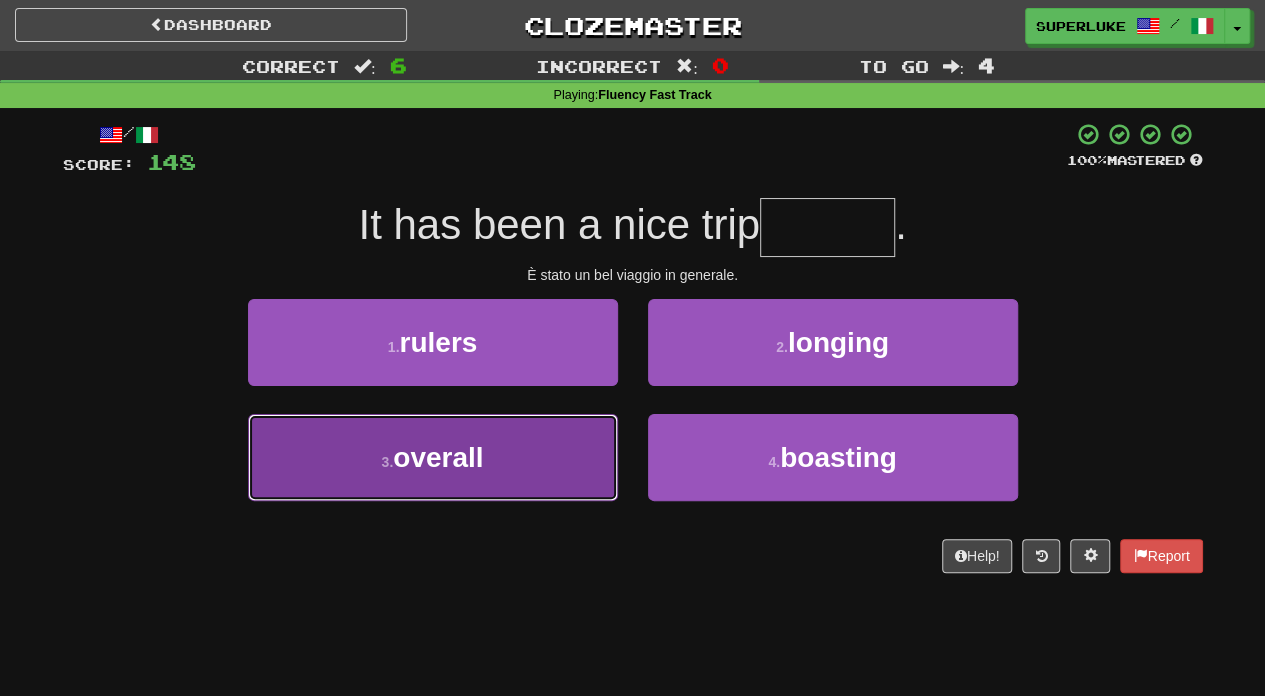 click on "overall" at bounding box center [438, 457] 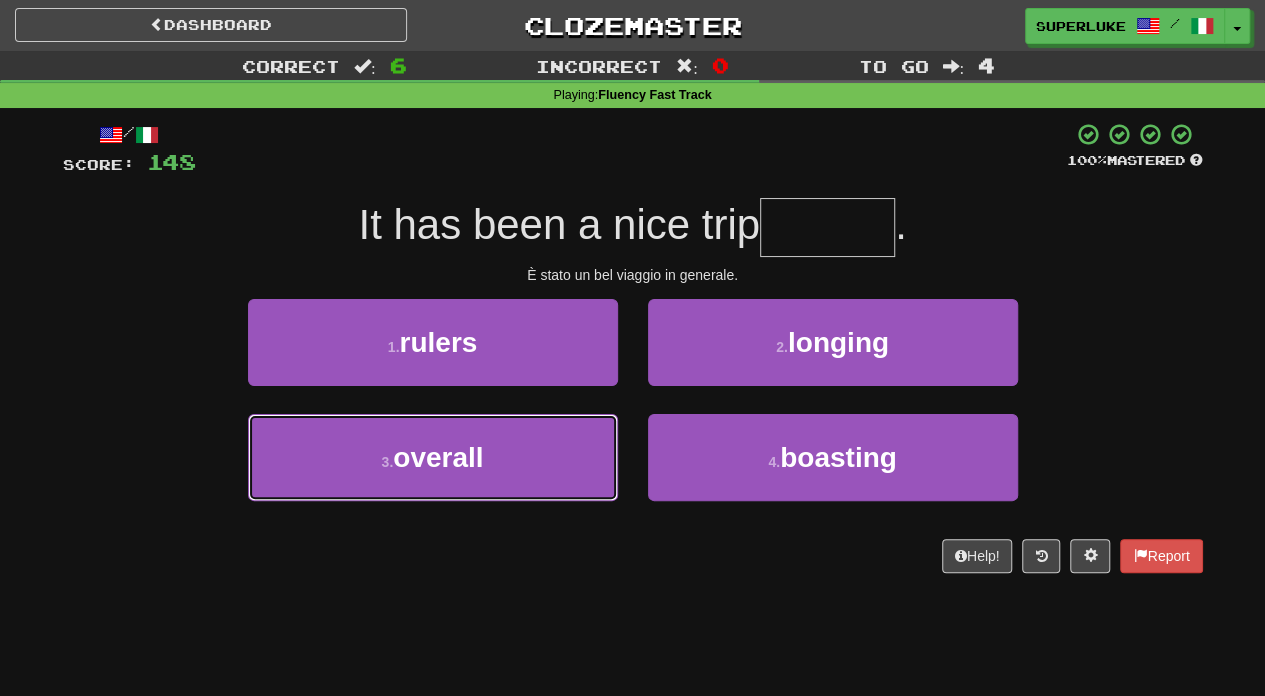 type on "*******" 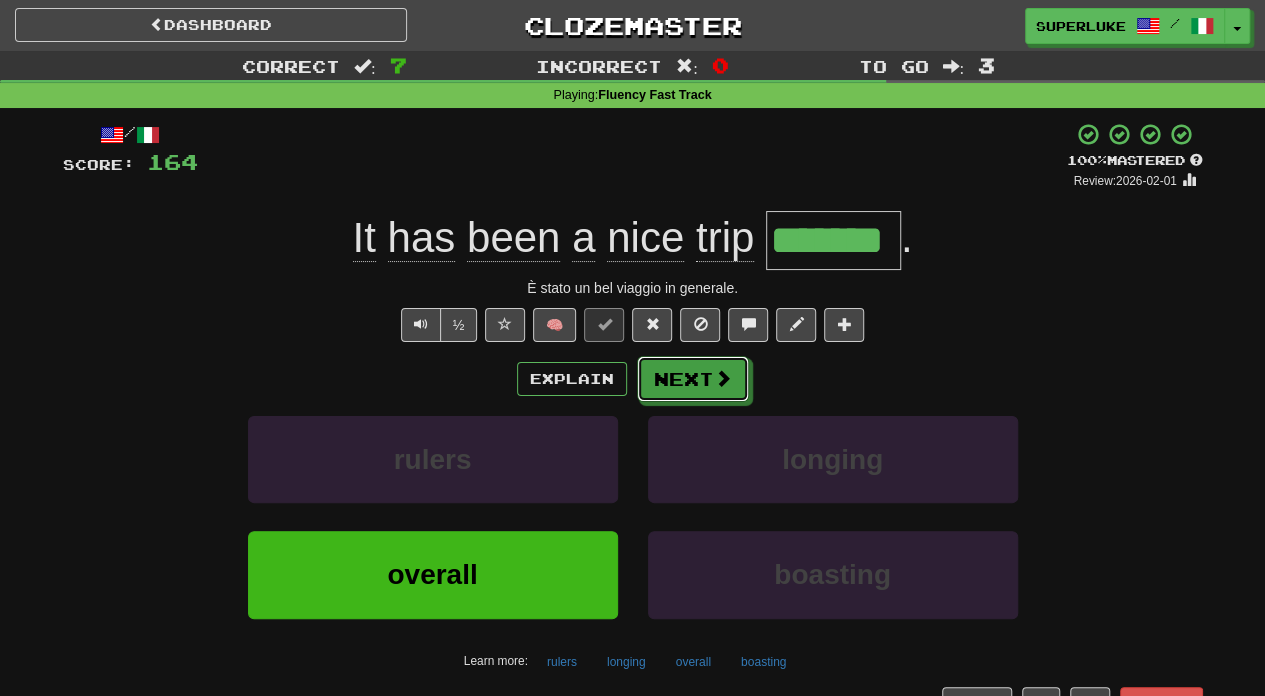 click on "Next" at bounding box center [693, 379] 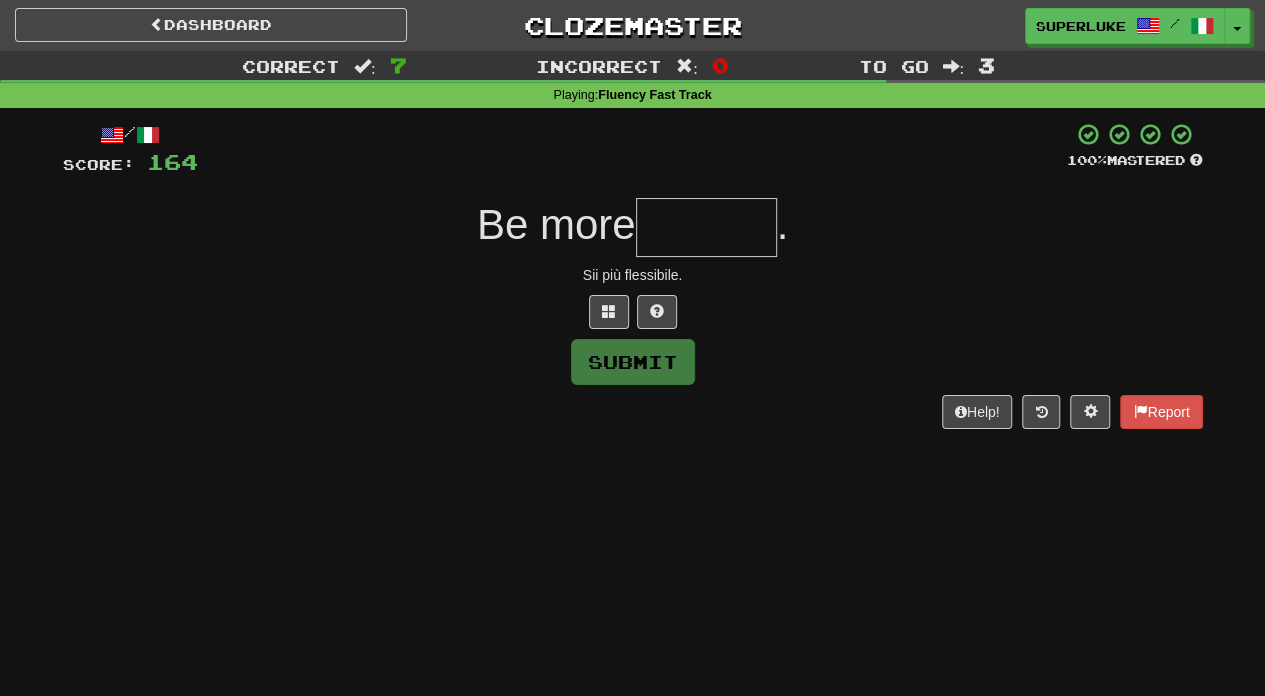click at bounding box center (706, 227) 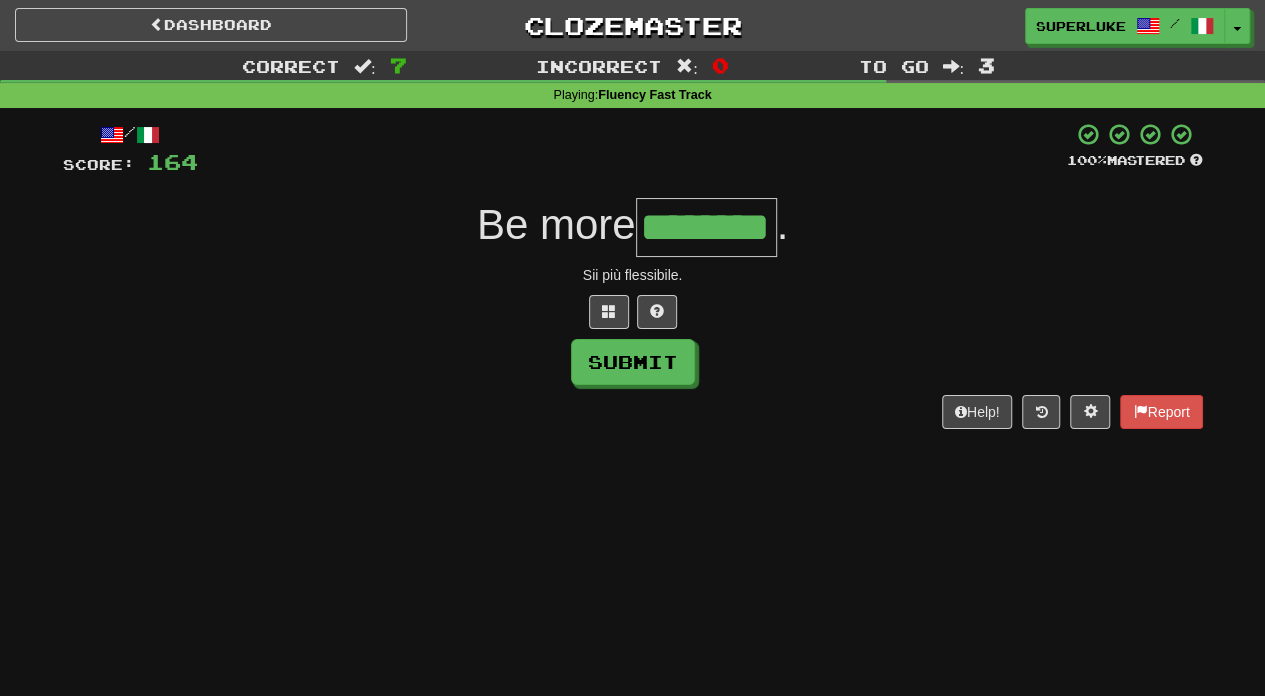 type on "********" 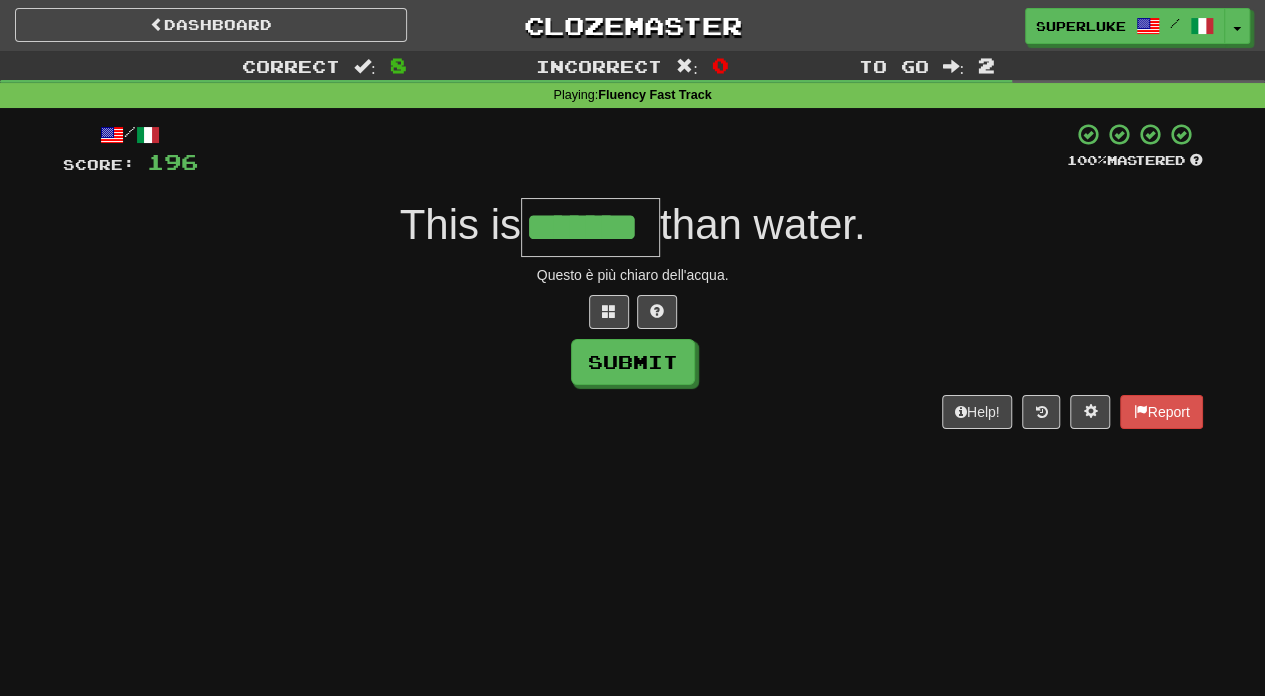 type on "*******" 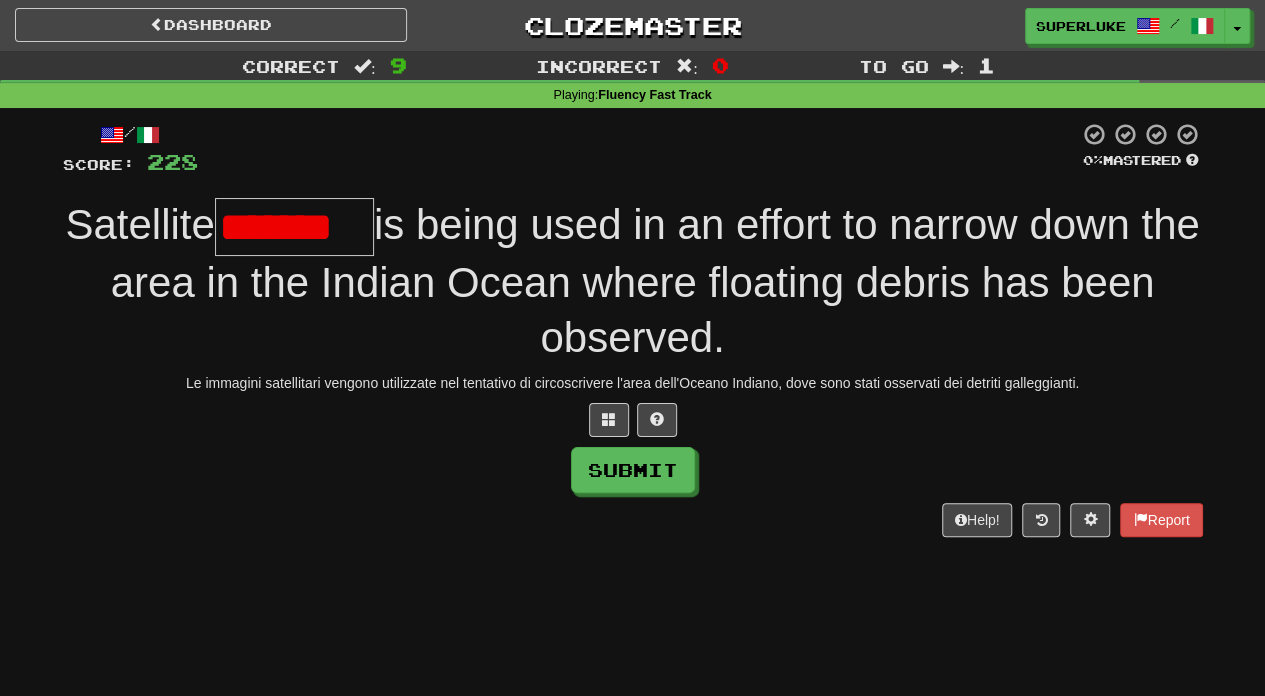 scroll, scrollTop: 0, scrollLeft: 0, axis: both 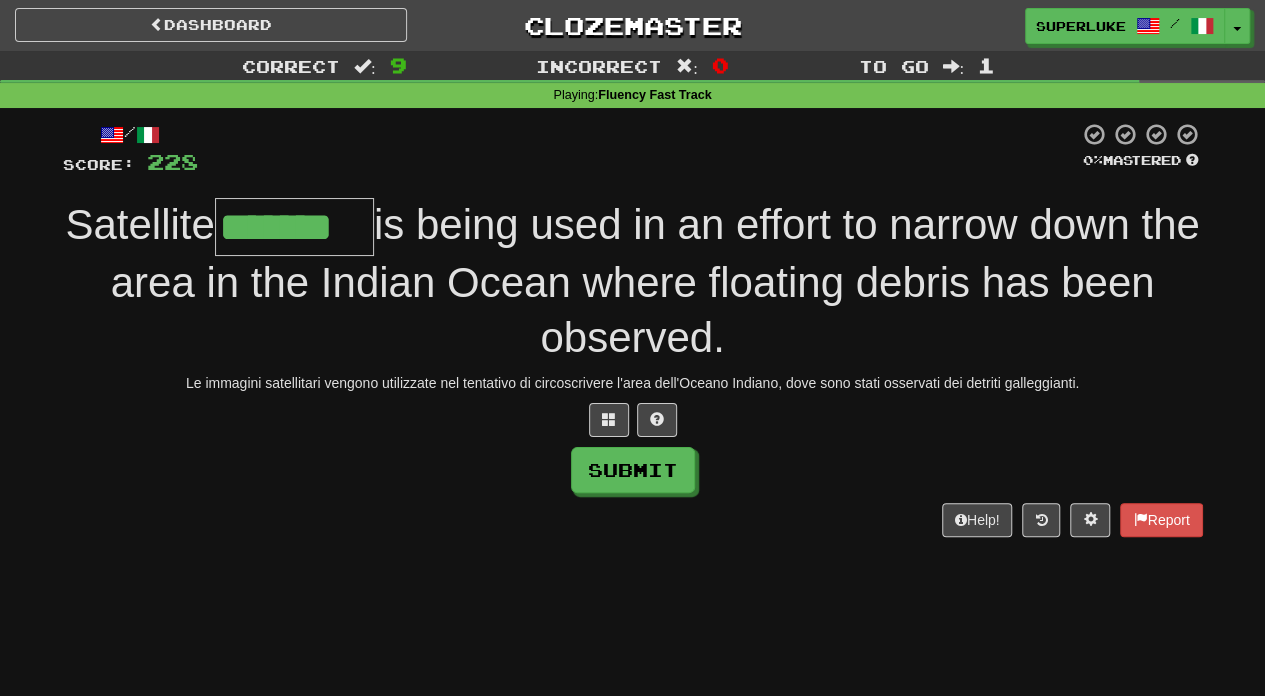 type on "*******" 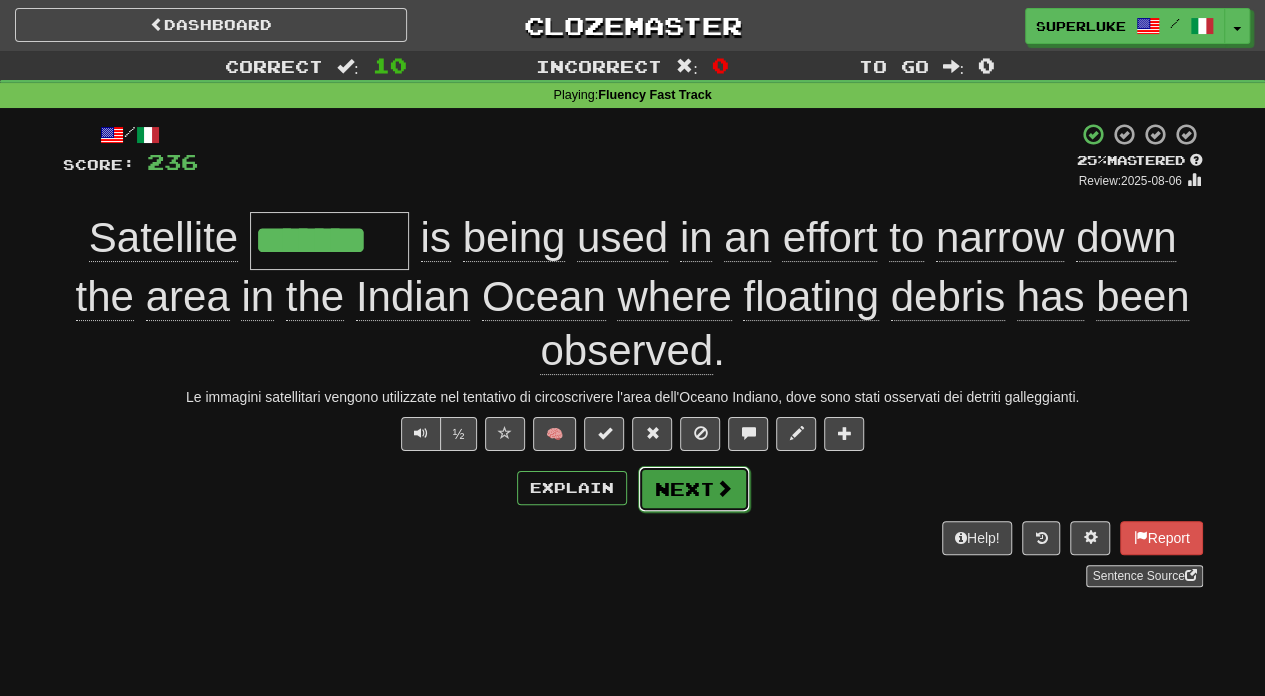 click on "Next" at bounding box center [694, 489] 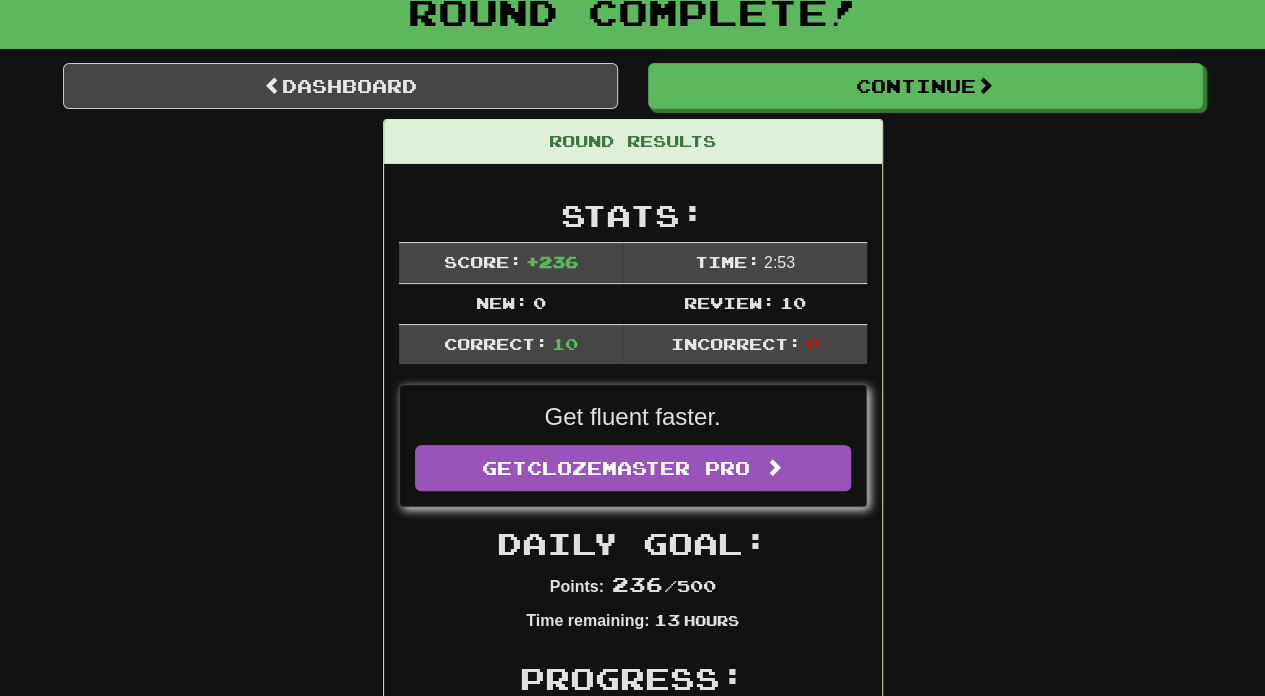 scroll, scrollTop: 0, scrollLeft: 0, axis: both 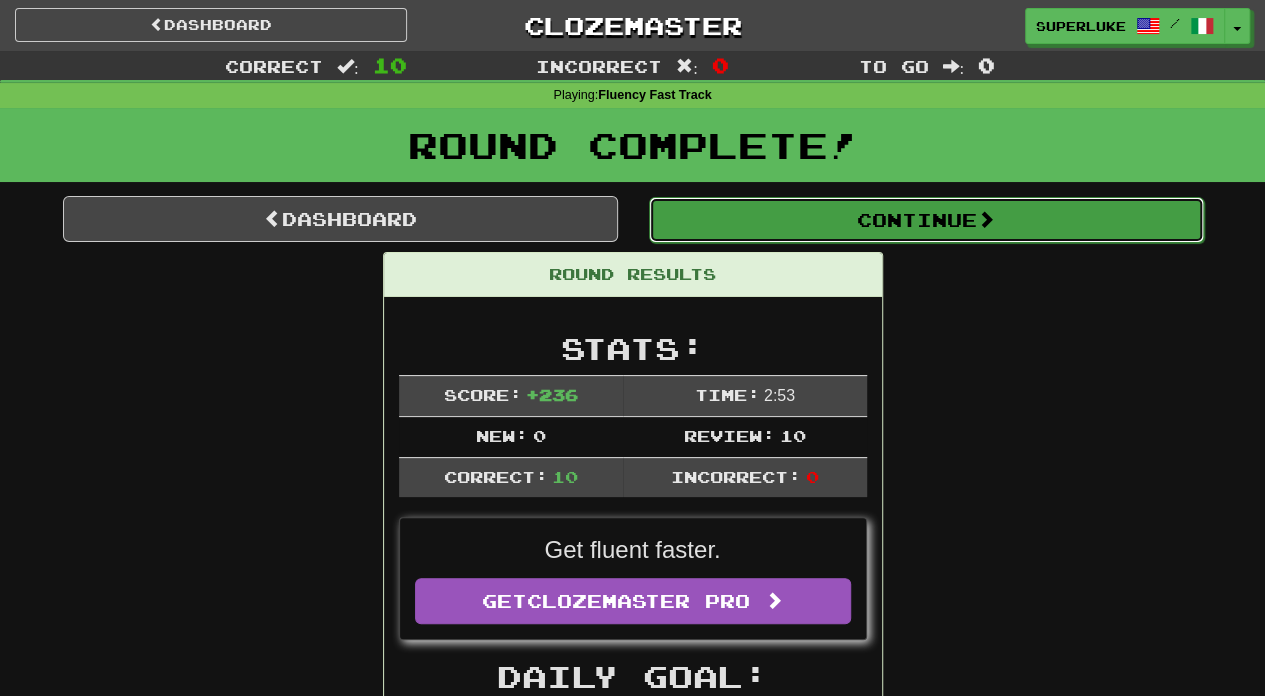 click on "Continue" at bounding box center (926, 220) 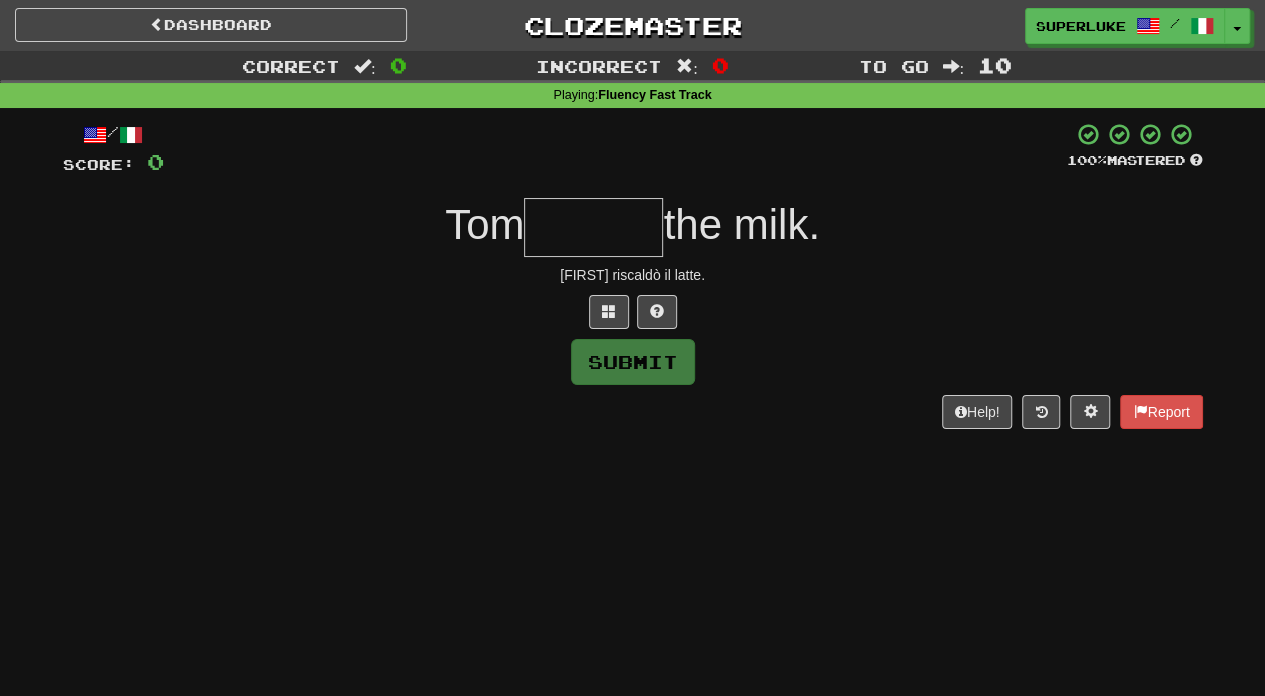 type on "*" 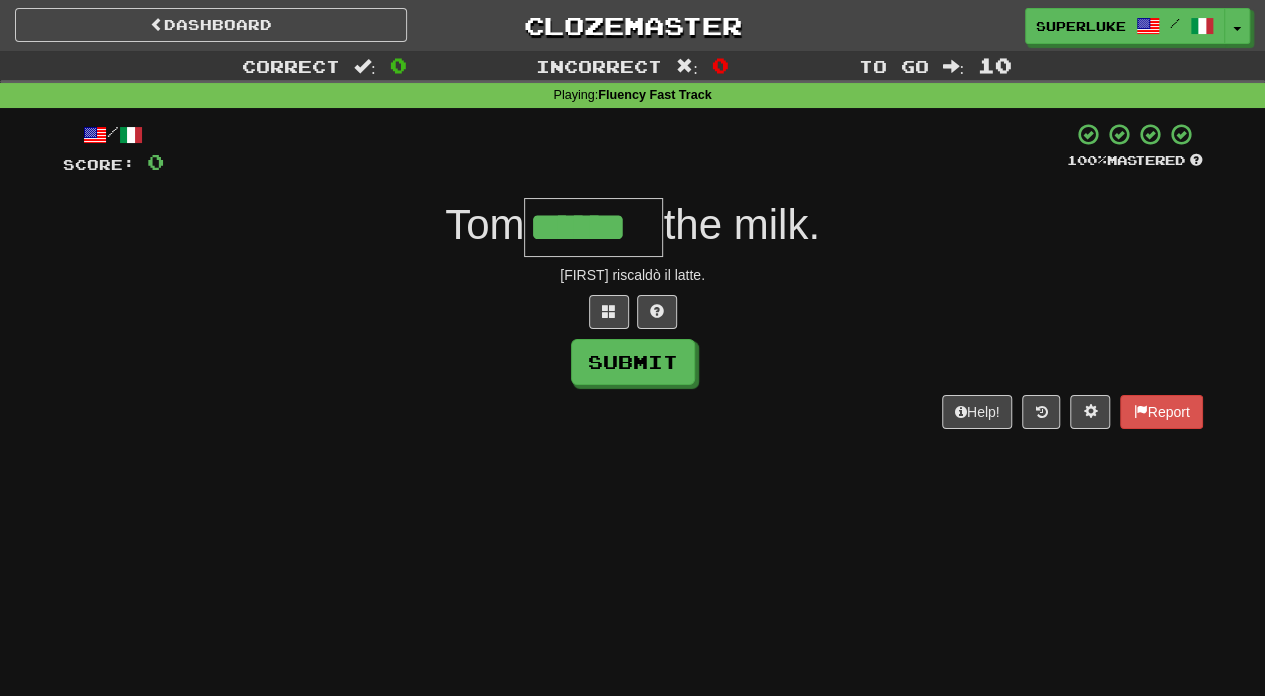 type on "******" 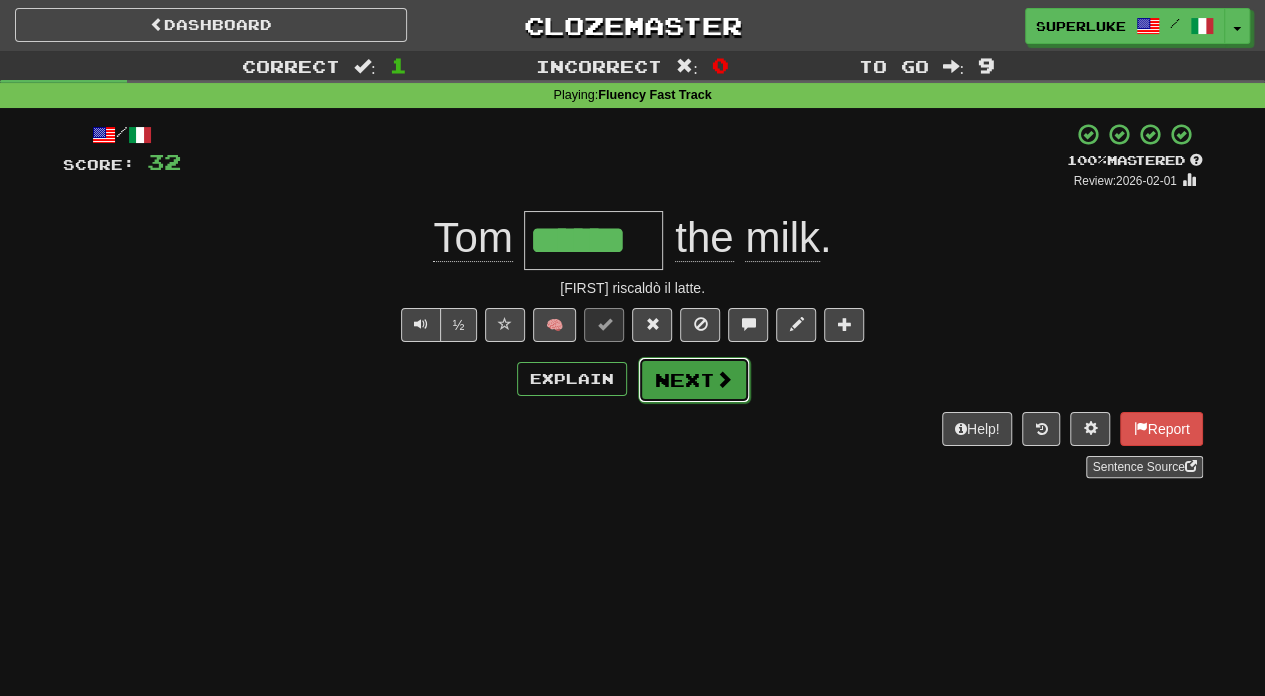 click at bounding box center (724, 379) 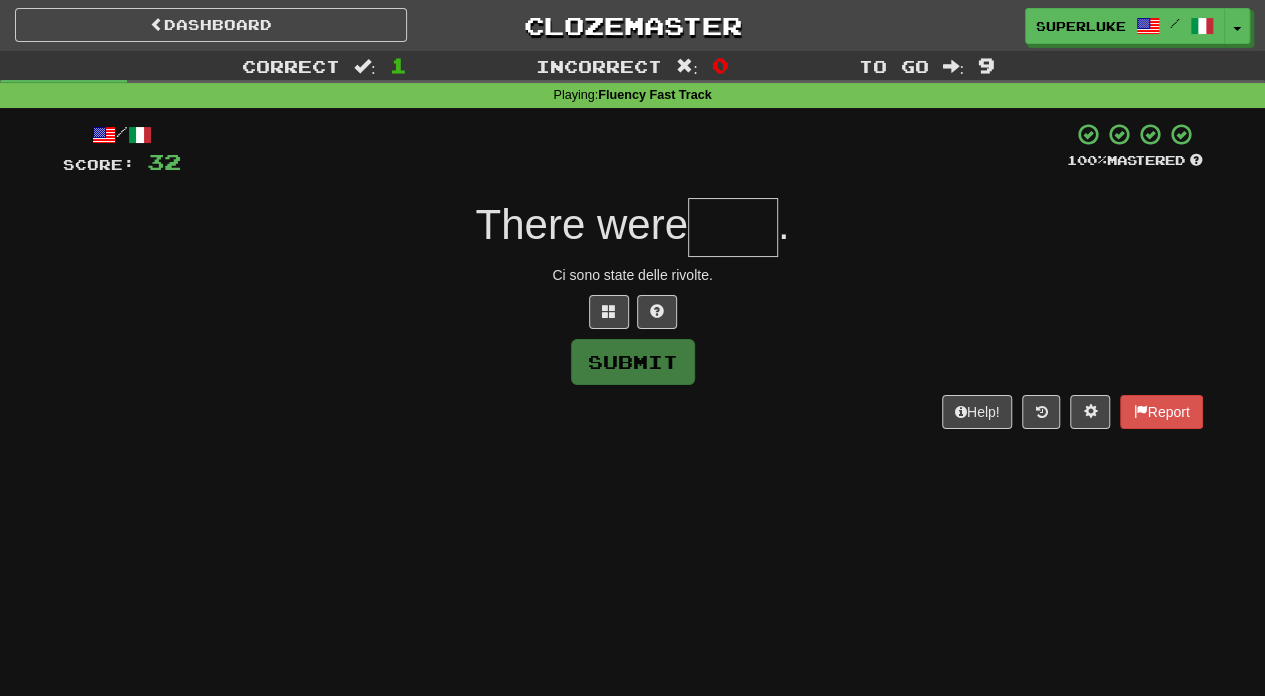 click at bounding box center [733, 227] 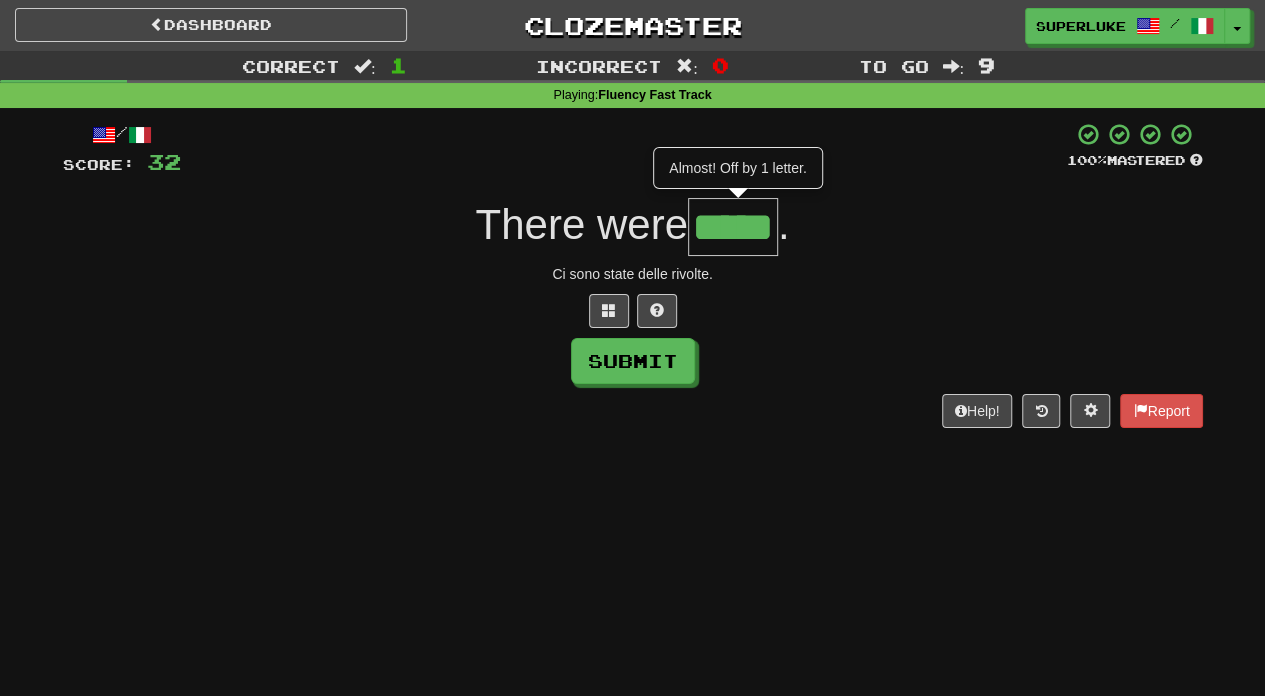 scroll, scrollTop: 0, scrollLeft: 0, axis: both 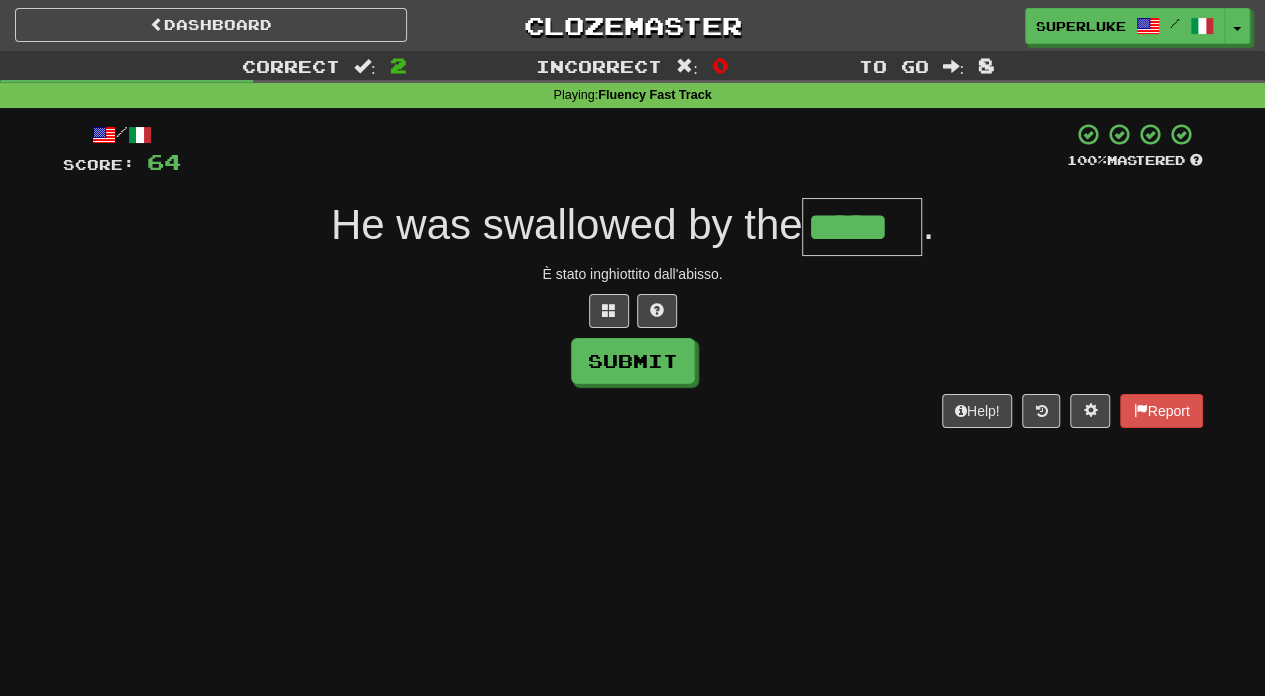 type on "*****" 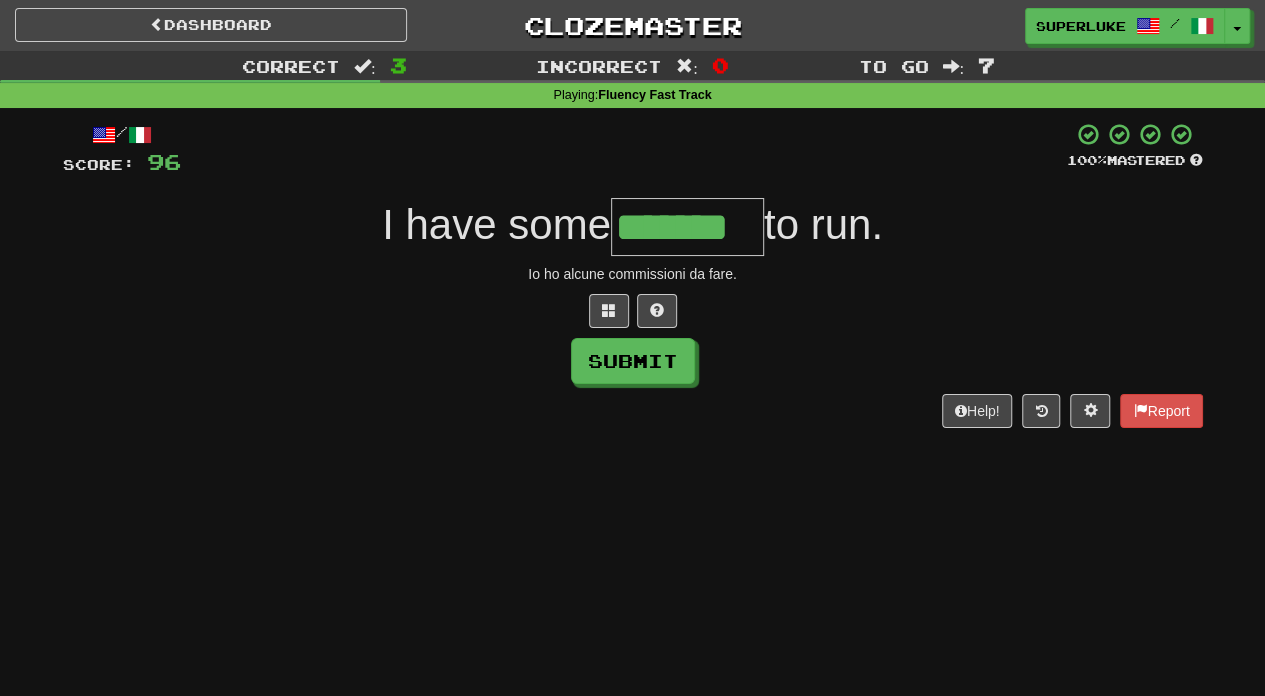 type on "*******" 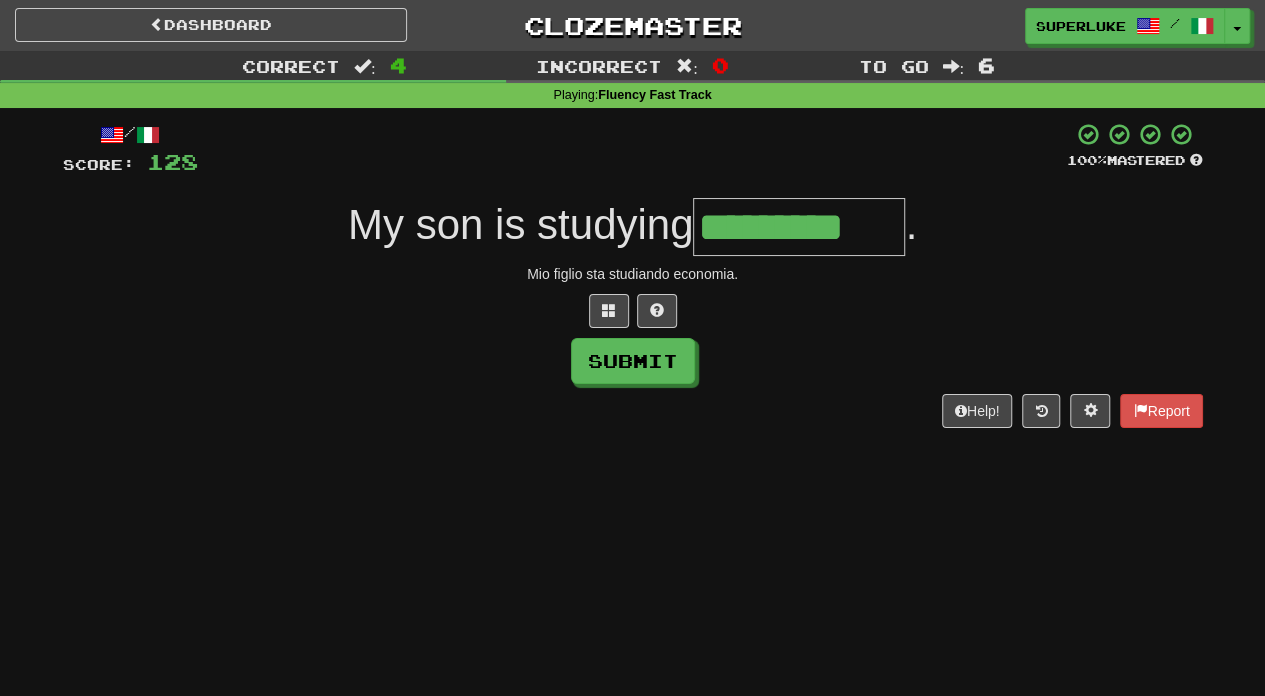 type on "*********" 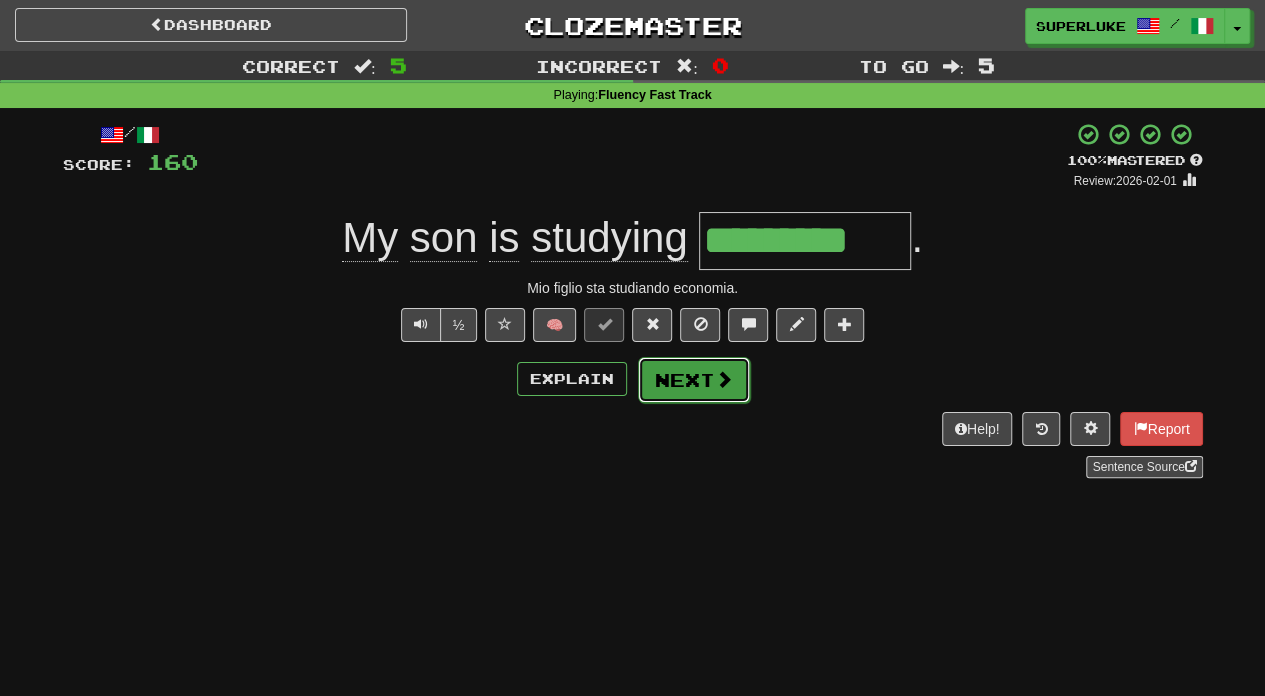 click on "Next" at bounding box center (694, 380) 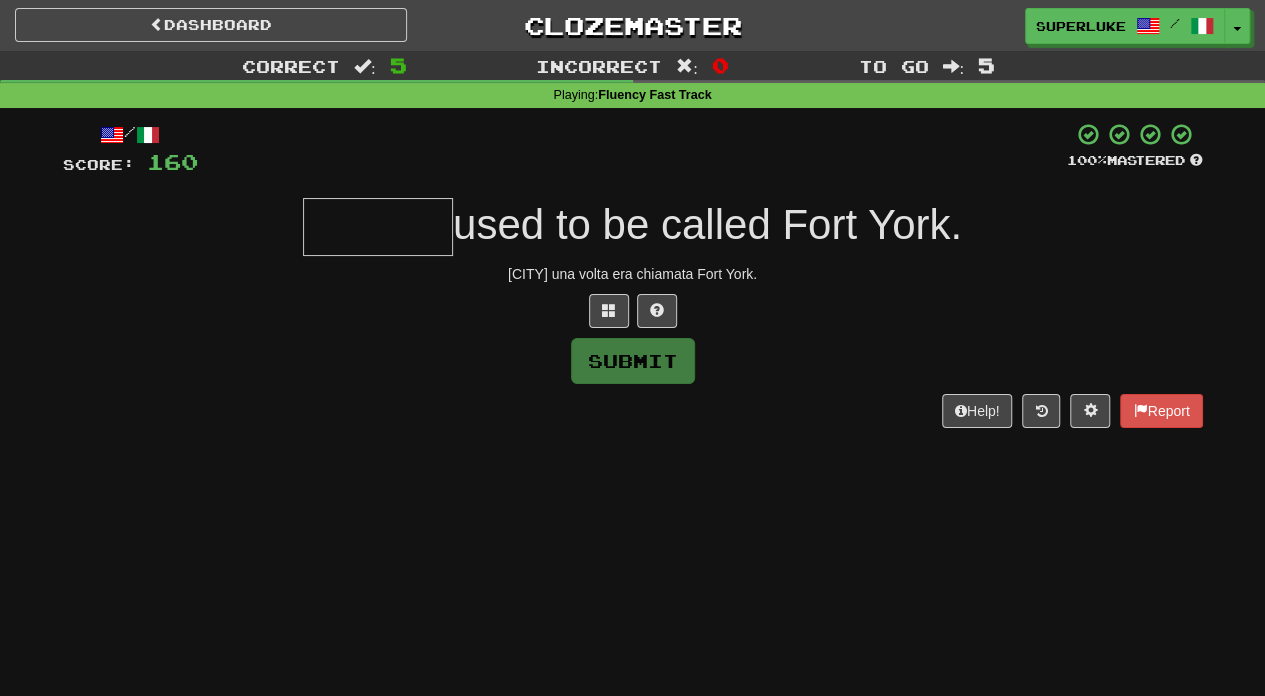 click at bounding box center (378, 227) 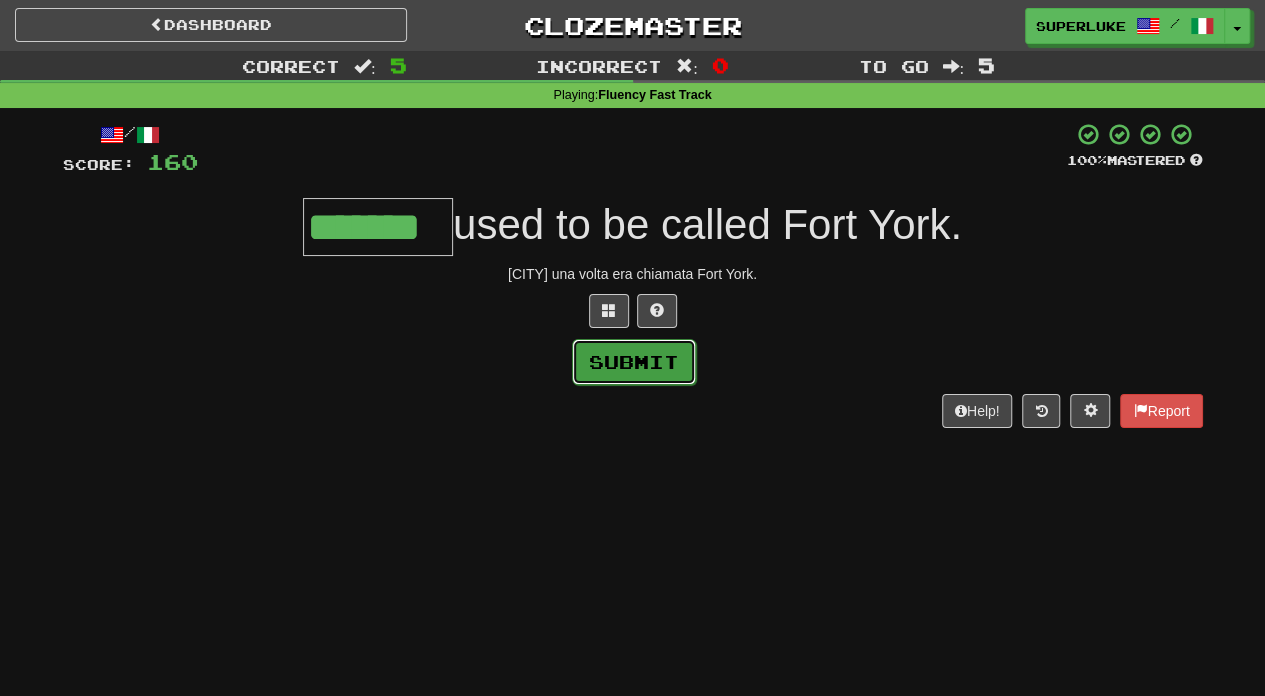 click on "Submit" at bounding box center [634, 362] 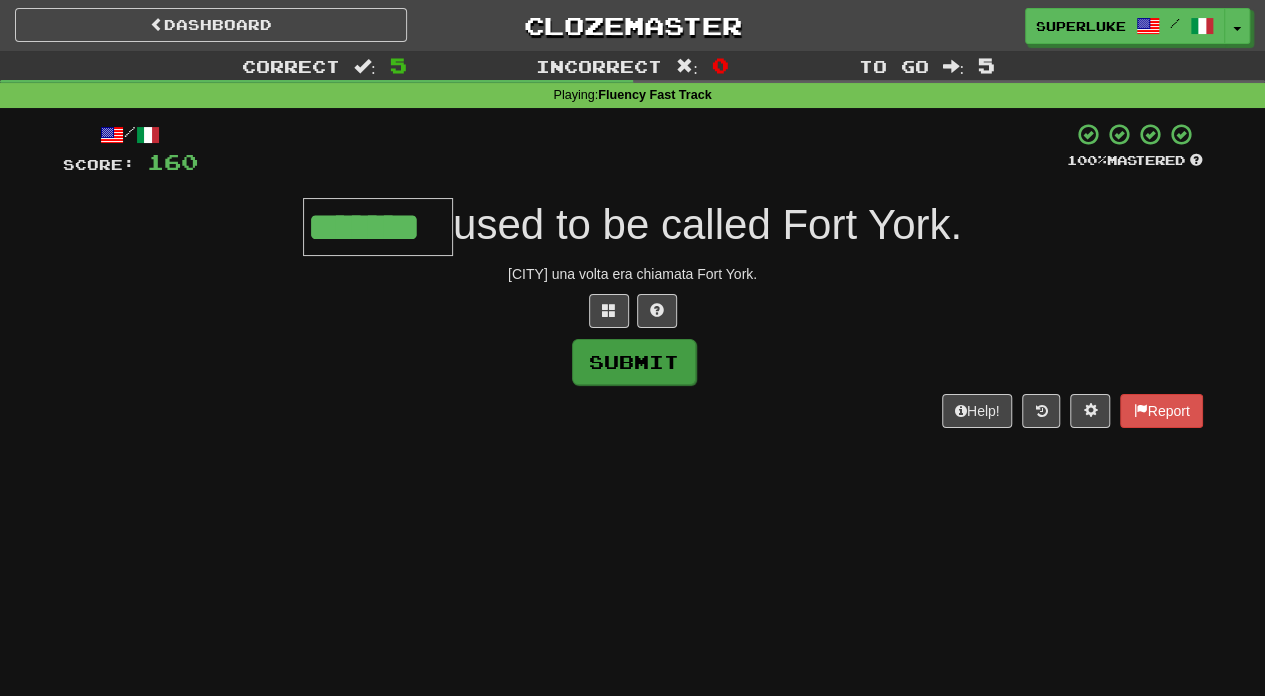 type on "*******" 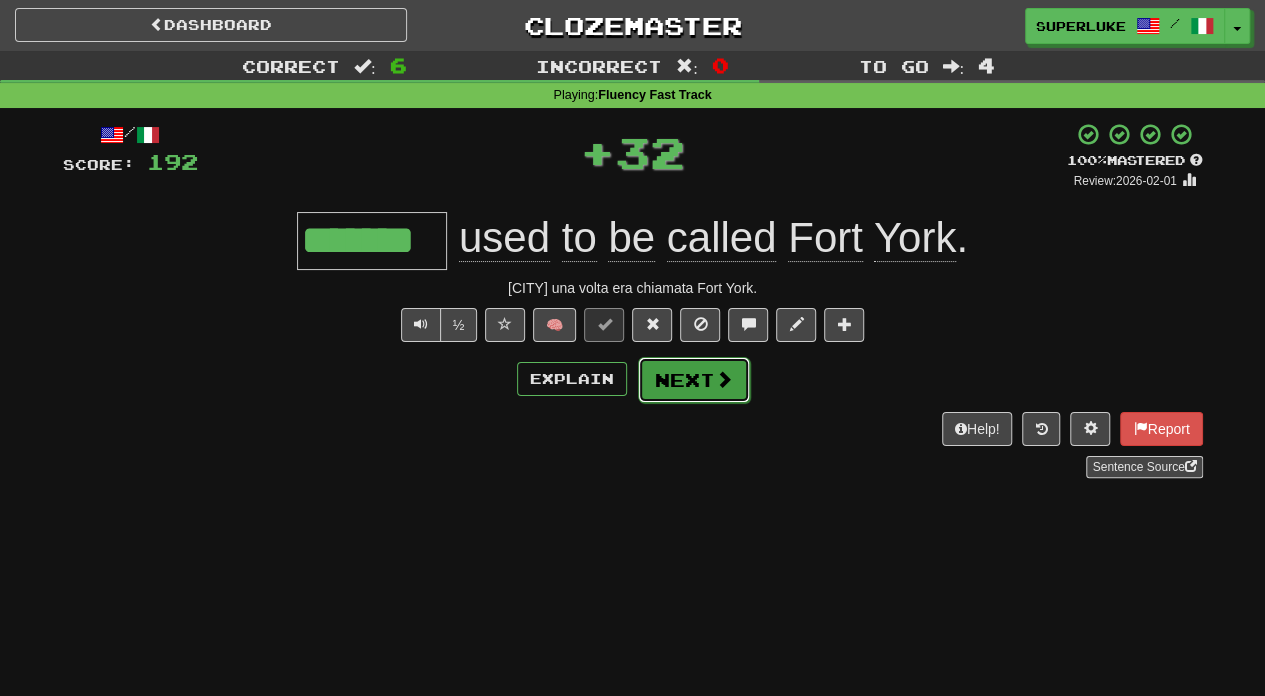 click on "Next" at bounding box center [694, 380] 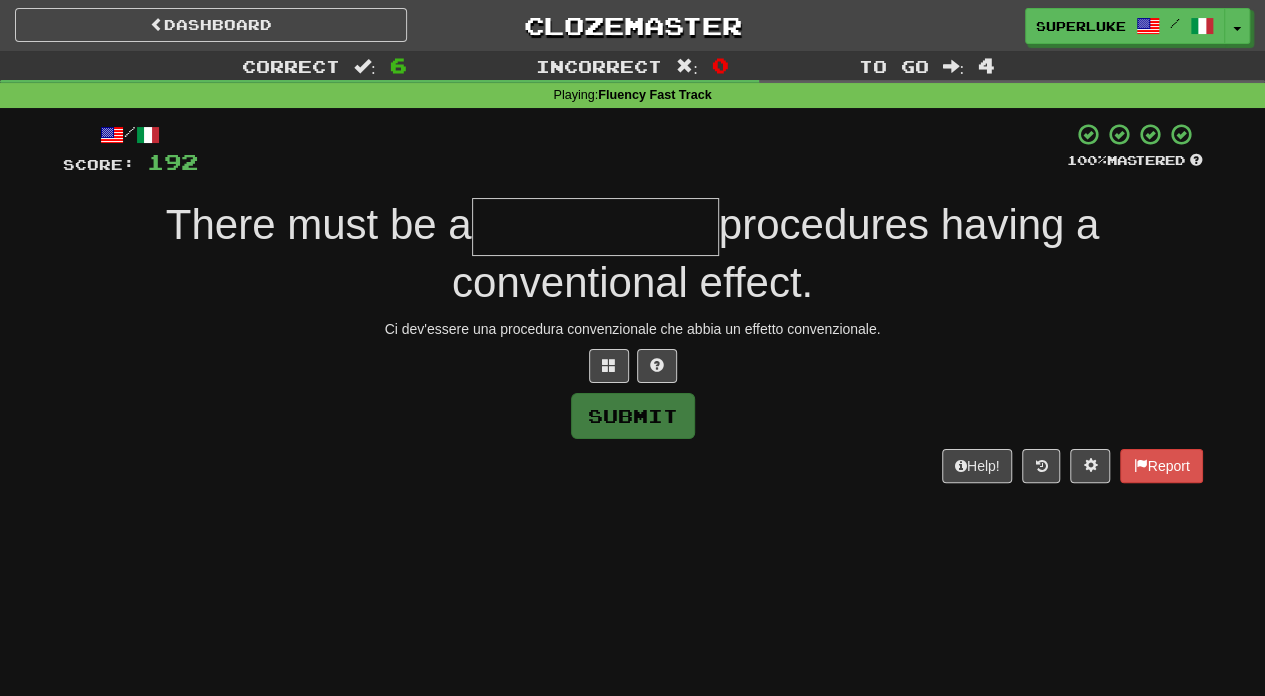 click at bounding box center [595, 227] 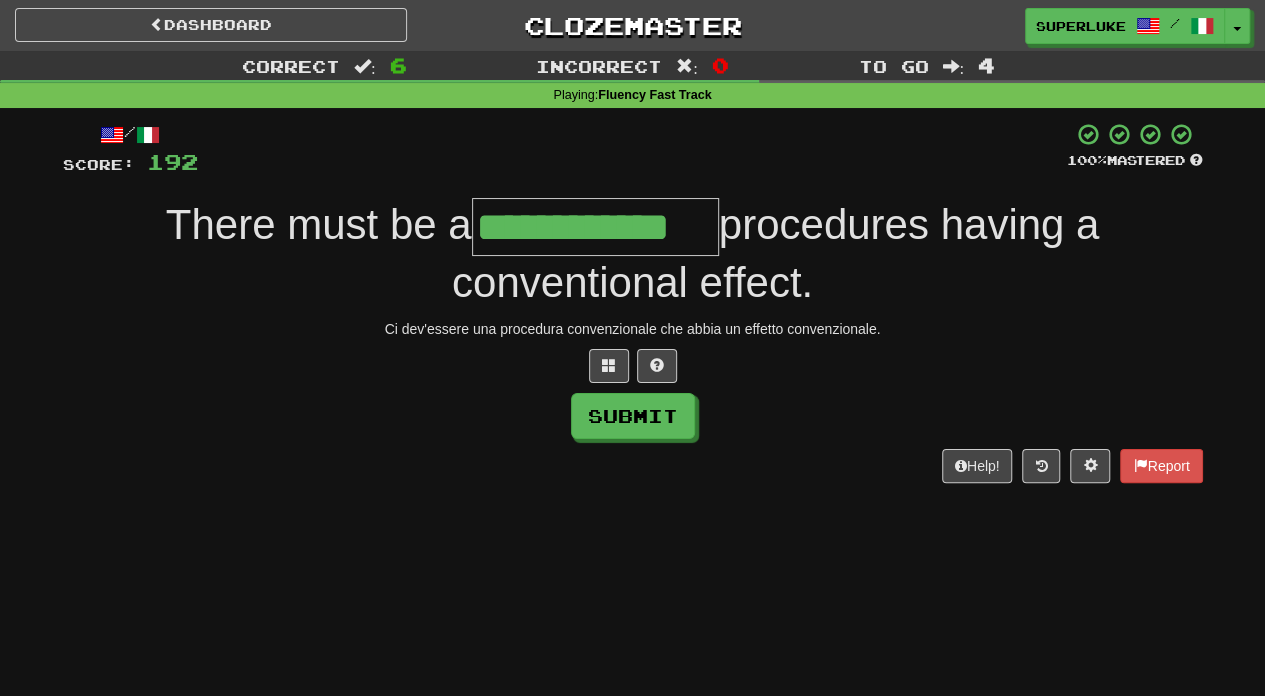 type on "**********" 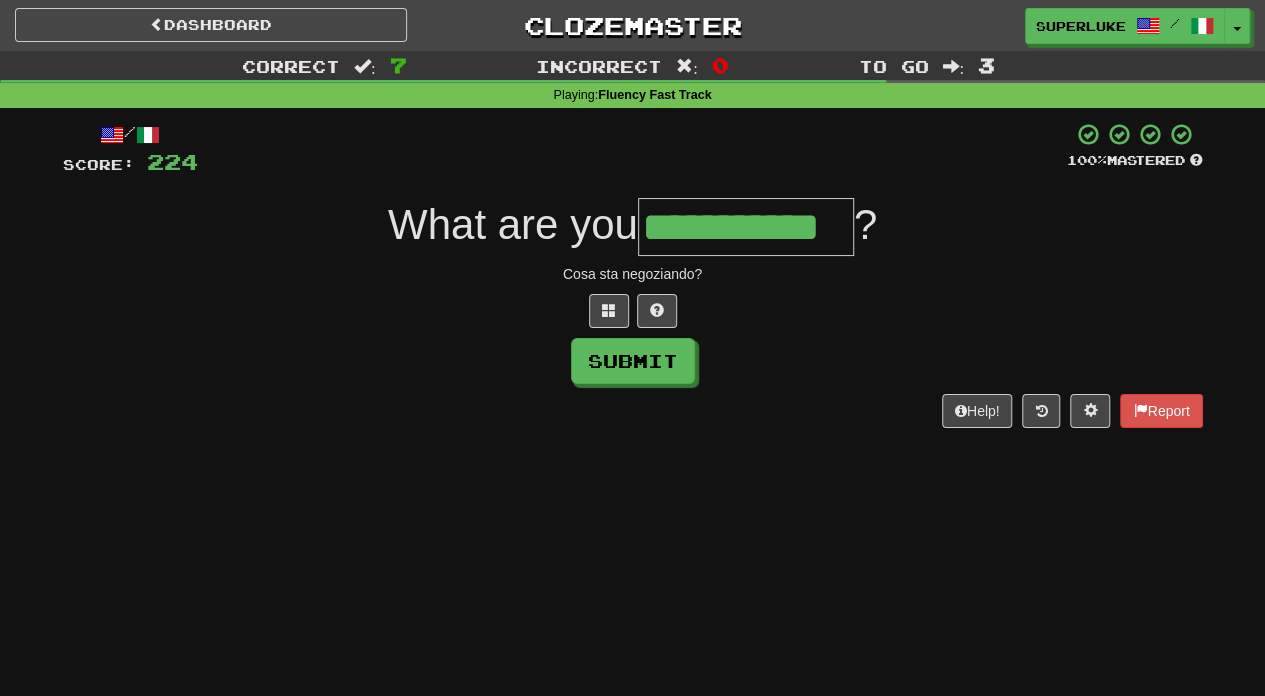 type on "**********" 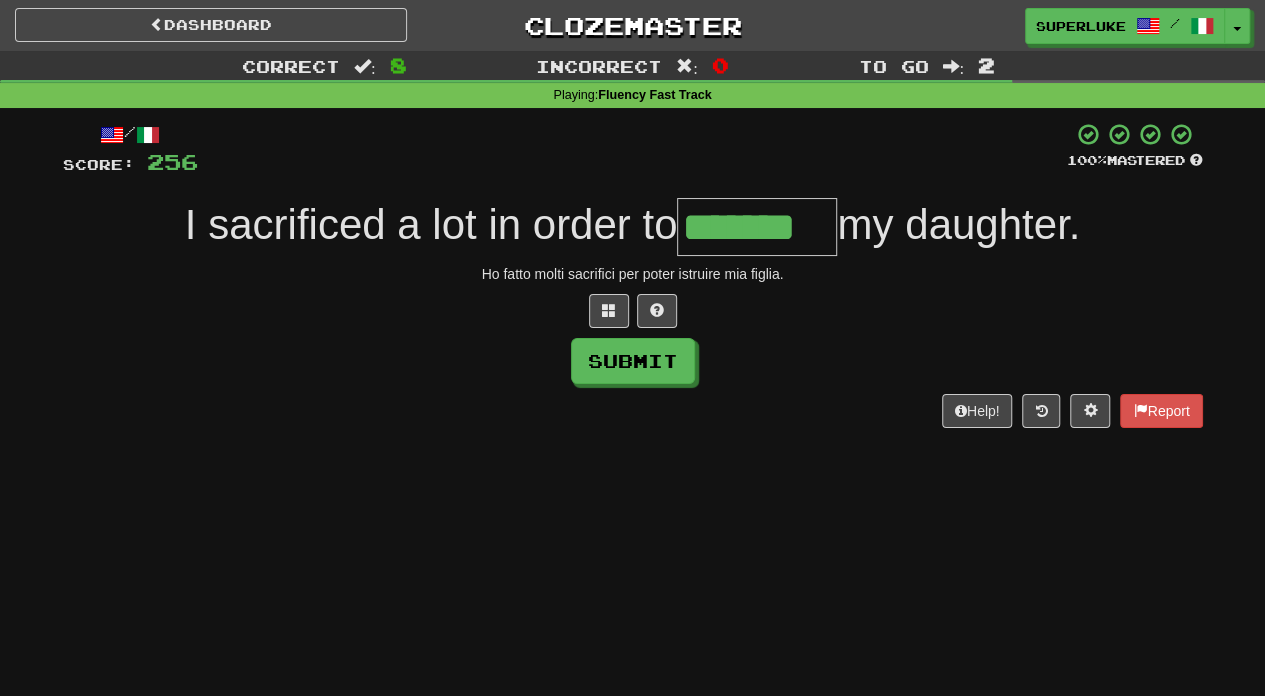 type on "*******" 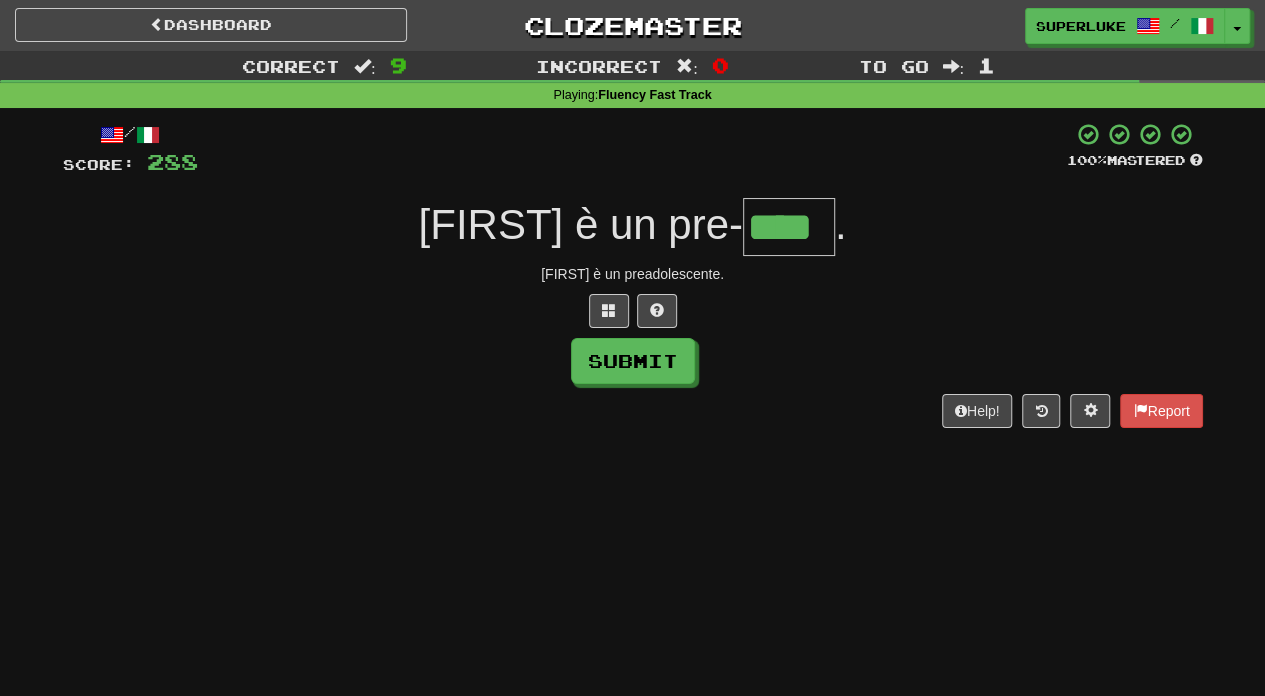 type on "****" 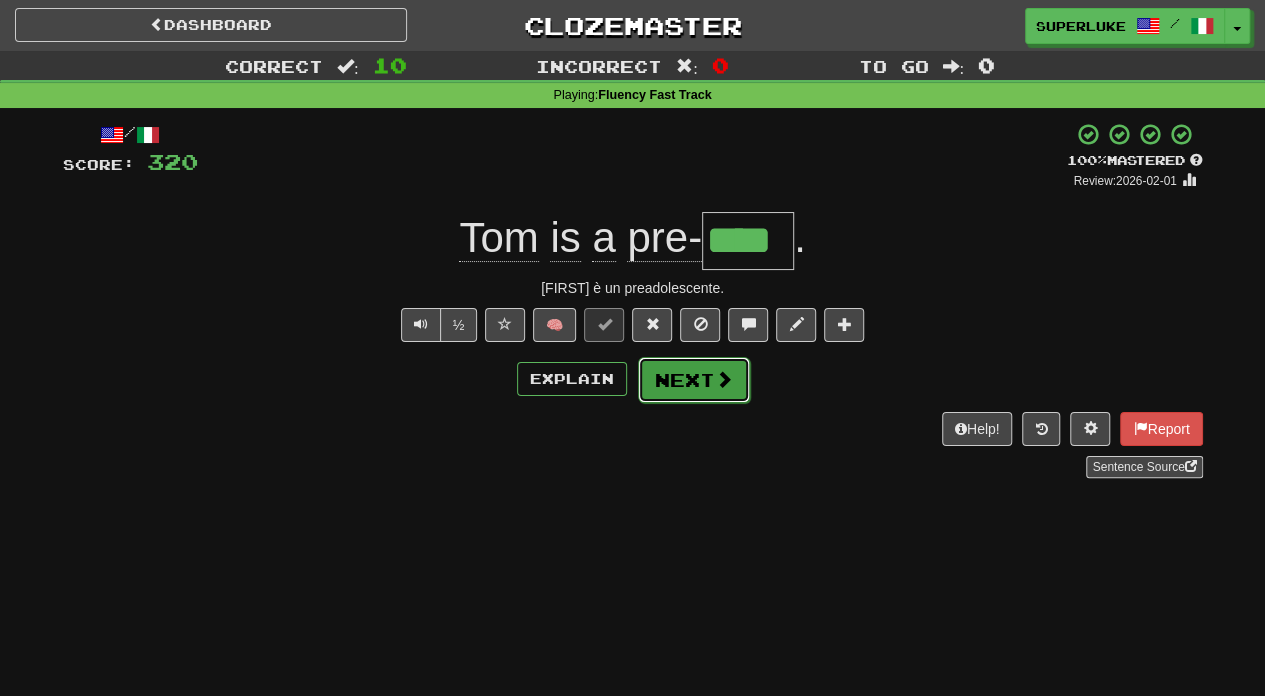 click on "Next" at bounding box center (694, 380) 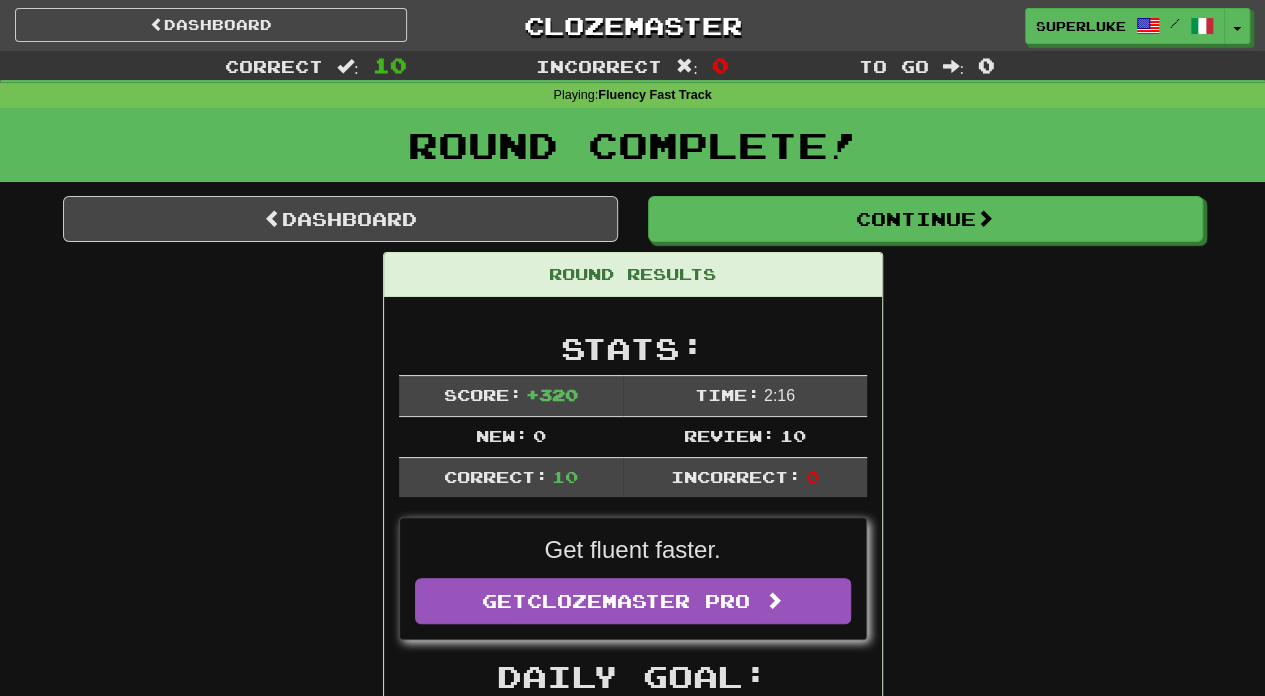 scroll, scrollTop: 133, scrollLeft: 0, axis: vertical 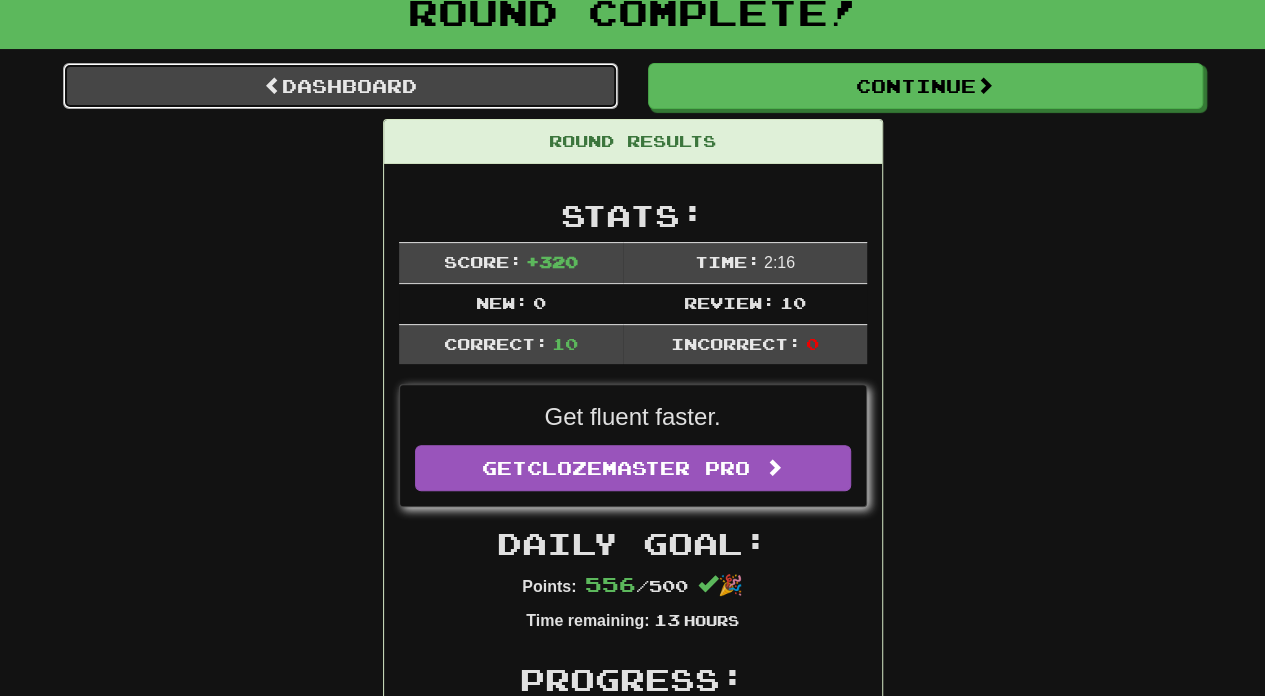click on "Dashboard" at bounding box center (340, 86) 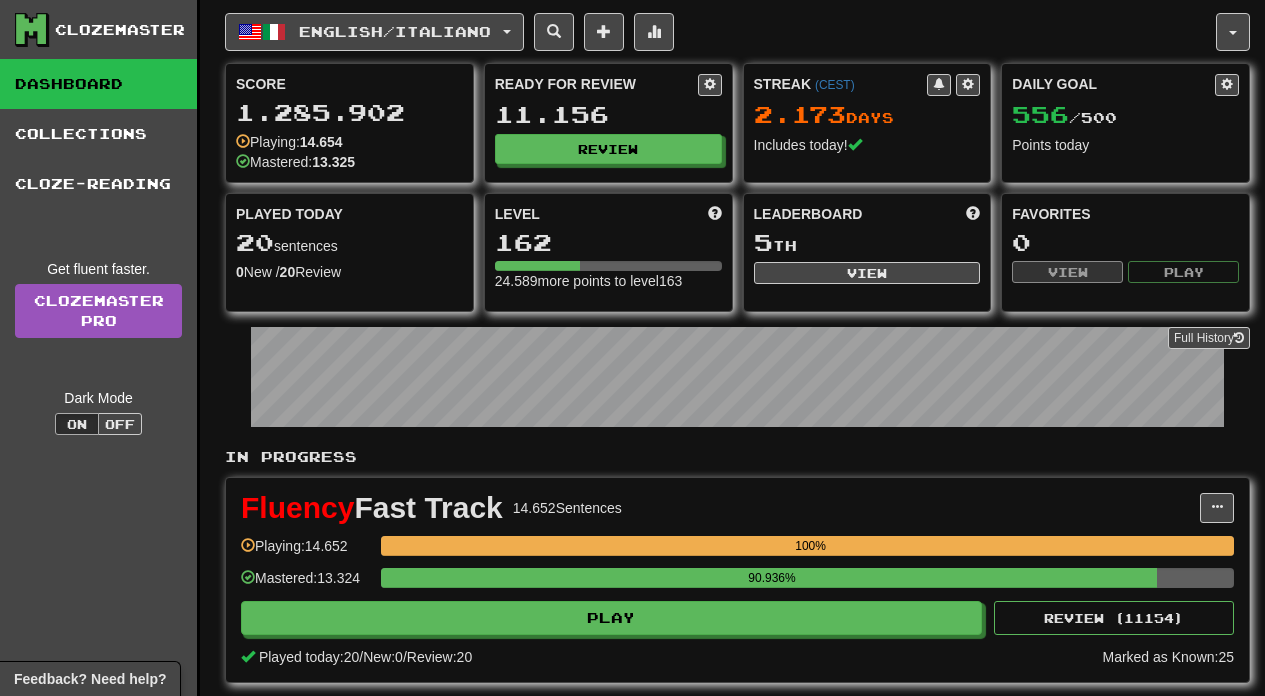 scroll, scrollTop: 0, scrollLeft: 0, axis: both 